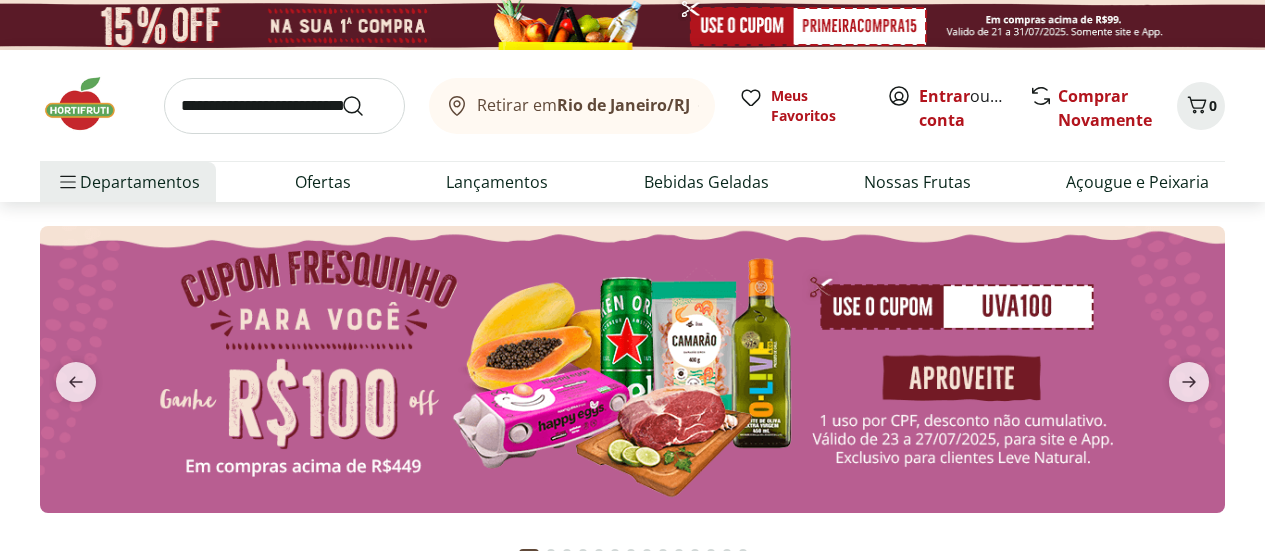 scroll, scrollTop: 0, scrollLeft: 0, axis: both 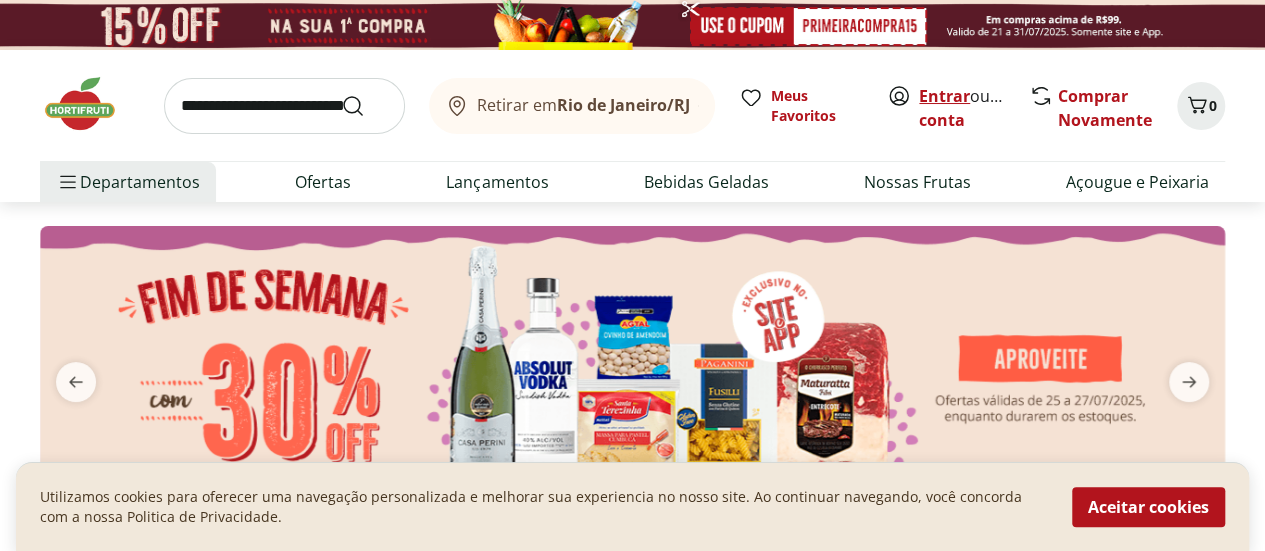 click on "Entrar" at bounding box center [944, 96] 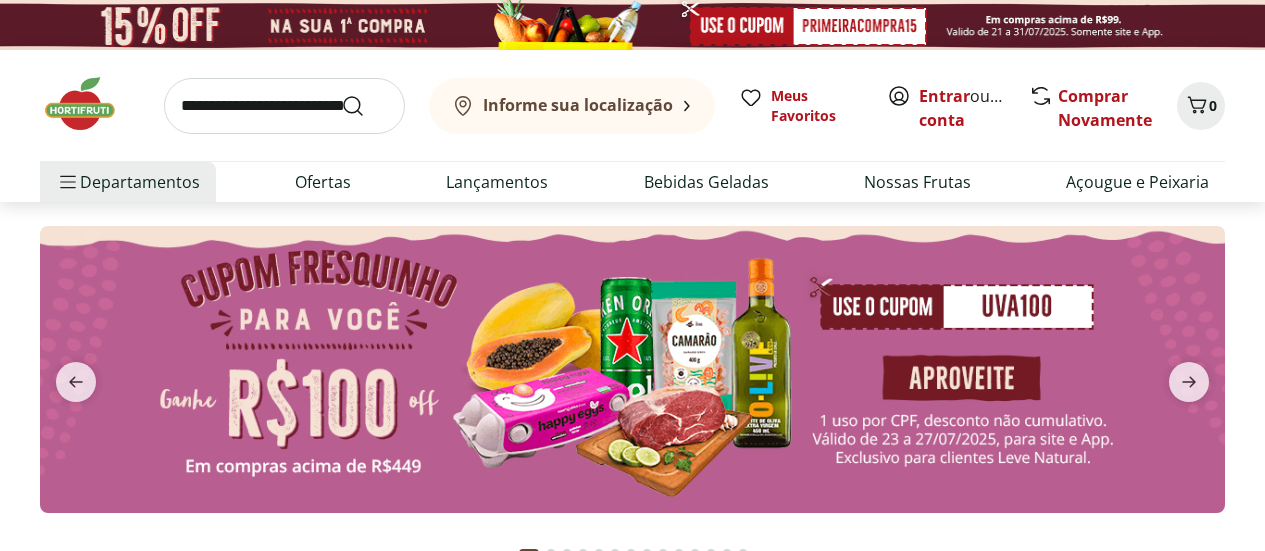 scroll, scrollTop: 0, scrollLeft: 0, axis: both 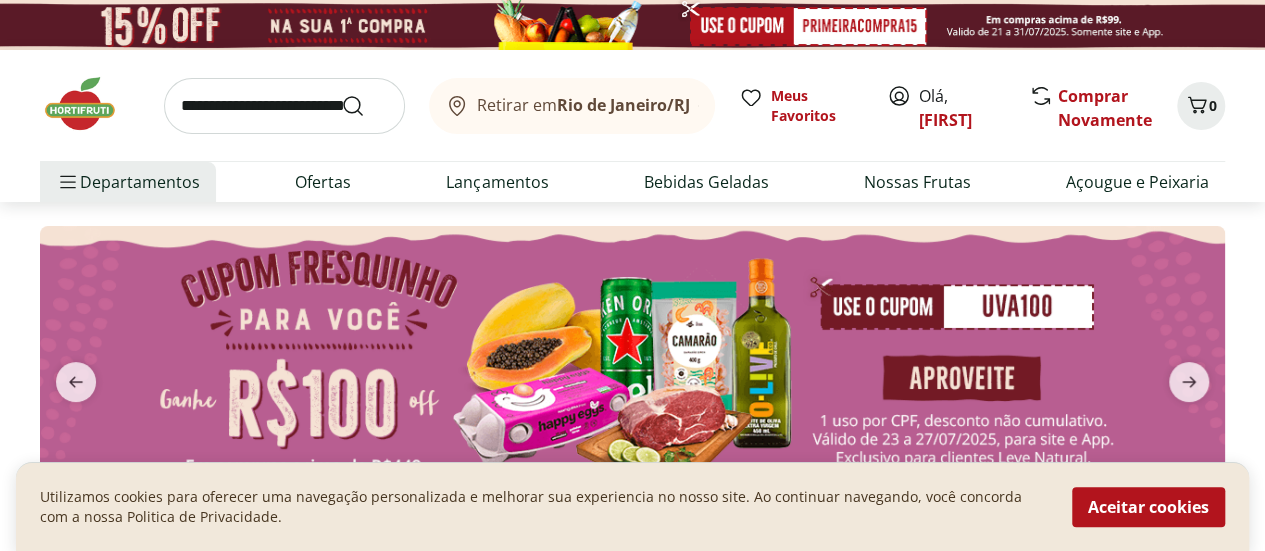 click 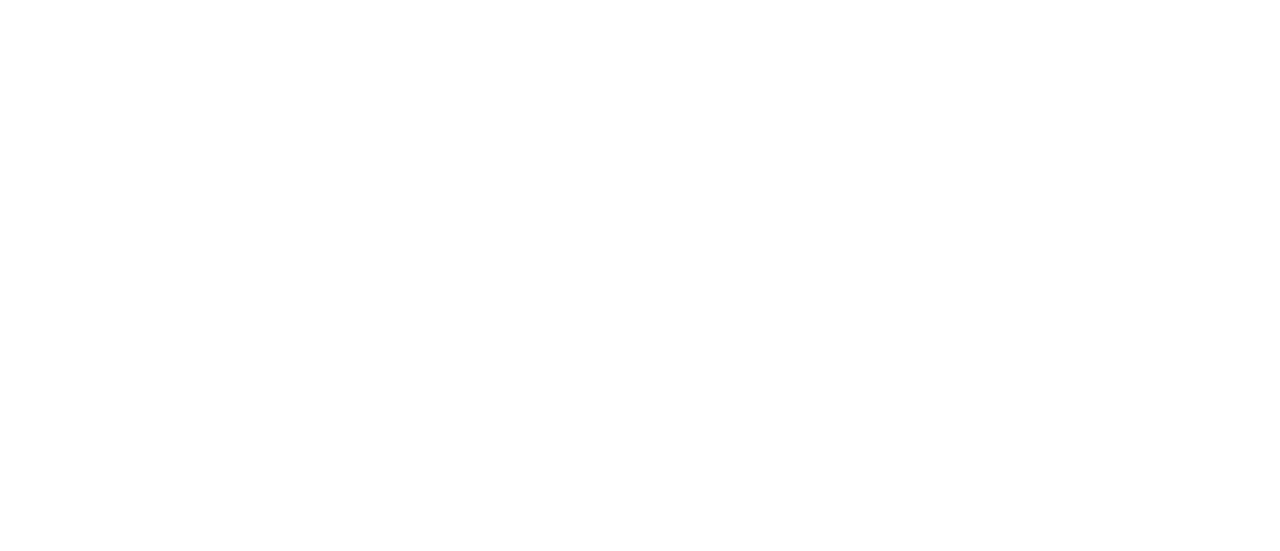 scroll, scrollTop: 0, scrollLeft: 0, axis: both 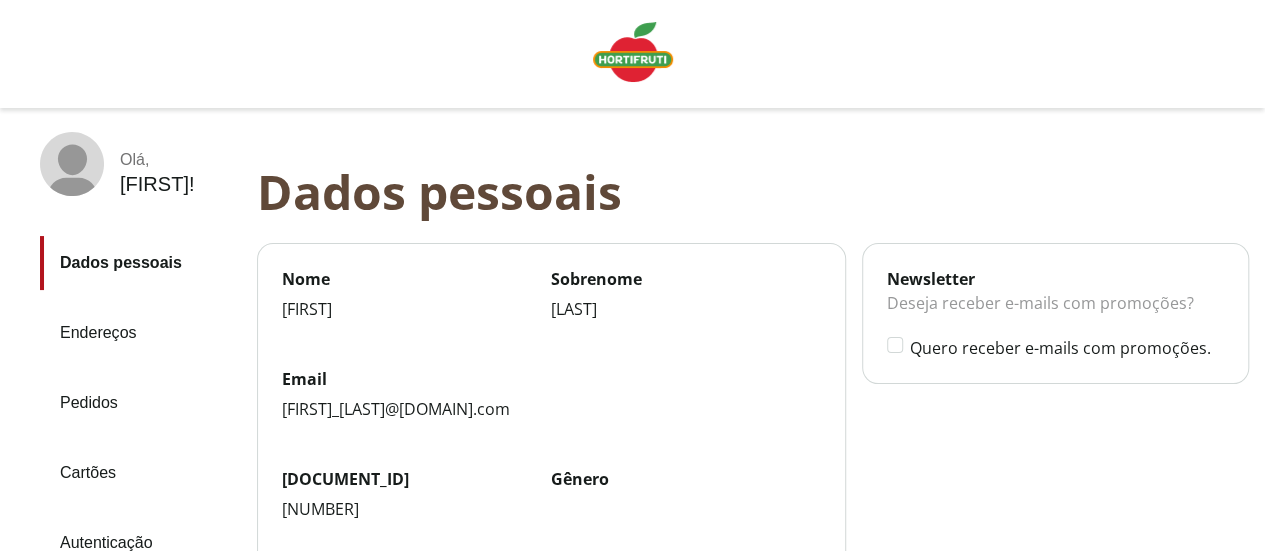click on "Pedidos" at bounding box center [140, 403] 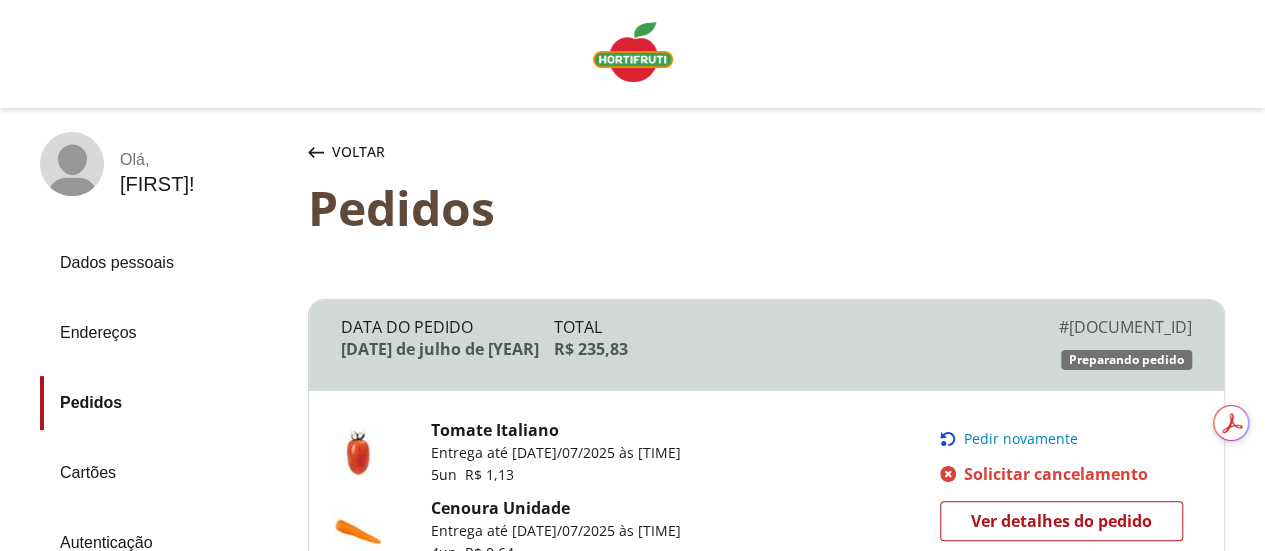 click on "Pedir novamente" at bounding box center [1021, 439] 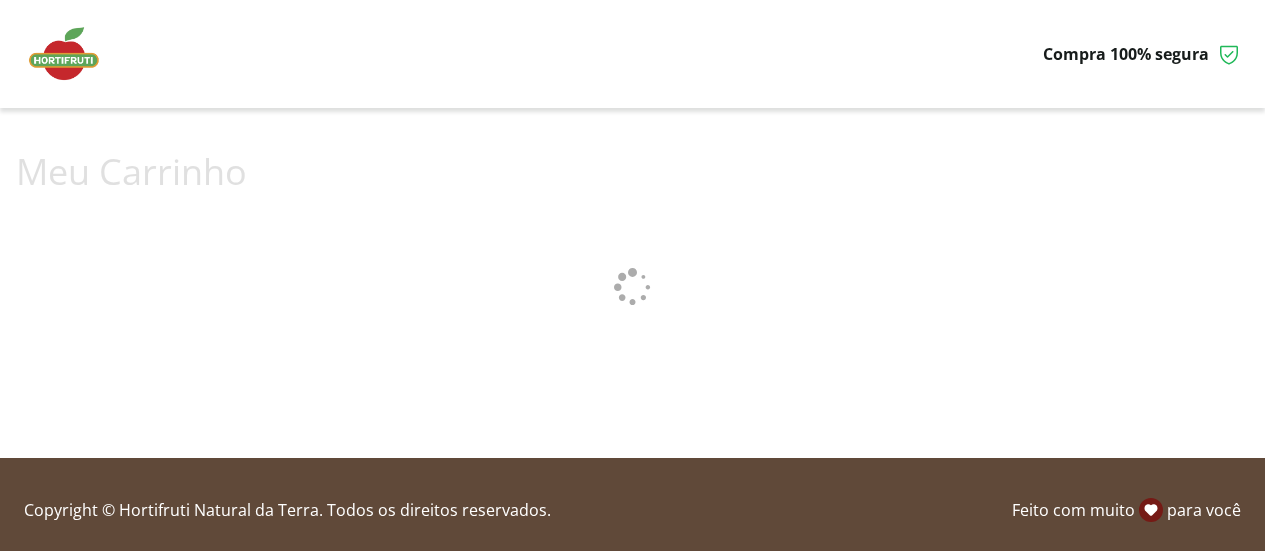scroll, scrollTop: 0, scrollLeft: 0, axis: both 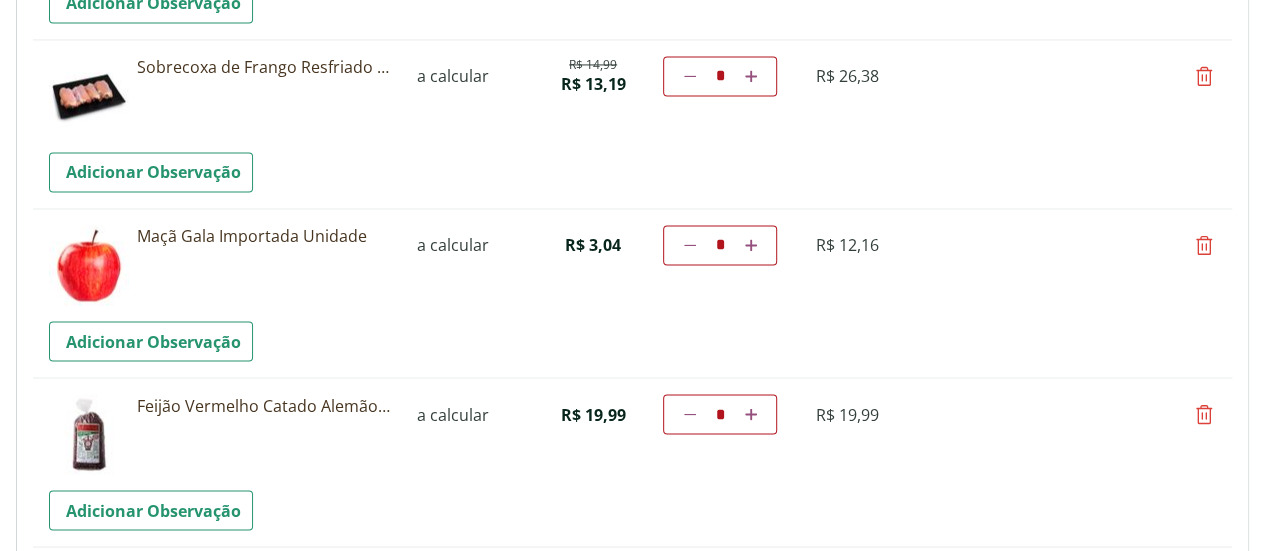click at bounding box center (751, 245) 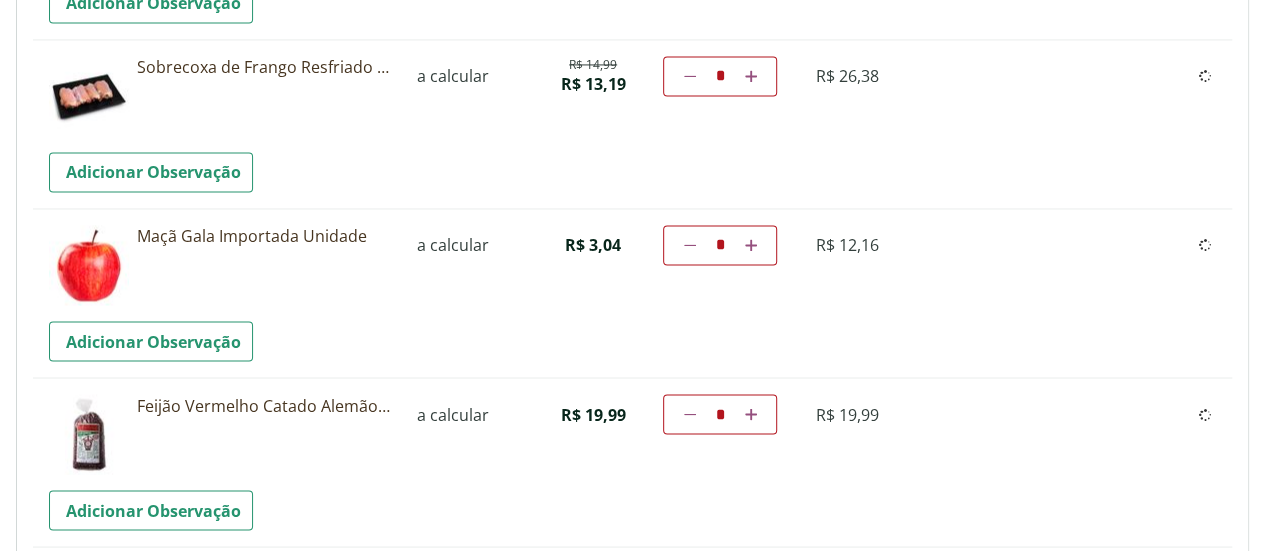 click on "Diminuir a quantidade                                 *                                          Aumentar a quantidade" at bounding box center (720, 245) 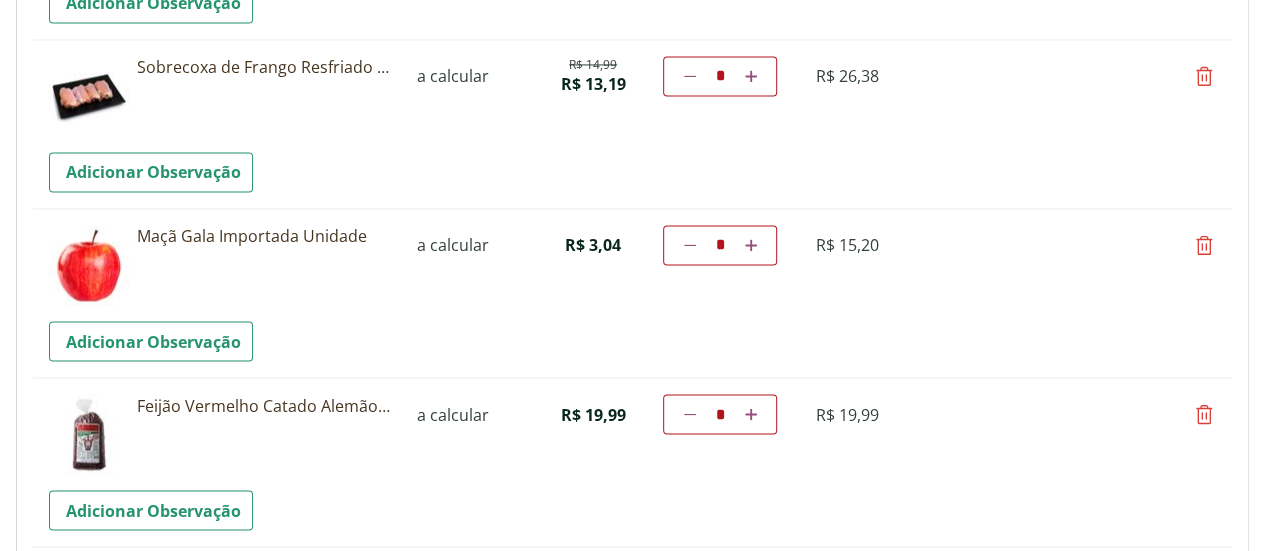 scroll, scrollTop: 52, scrollLeft: 0, axis: vertical 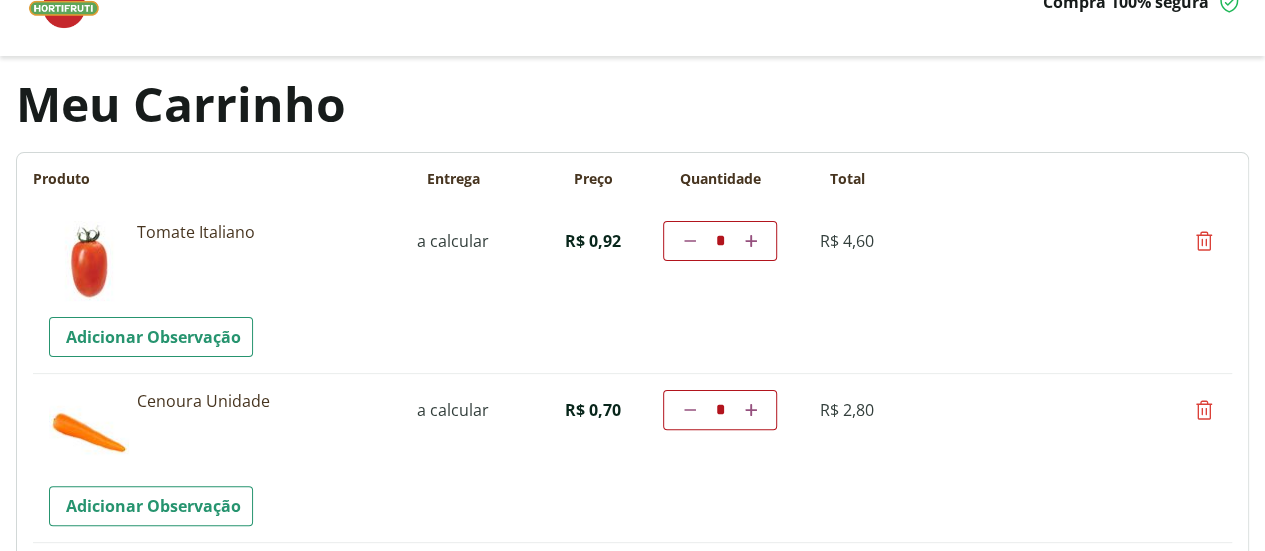 click at bounding box center (751, 241) 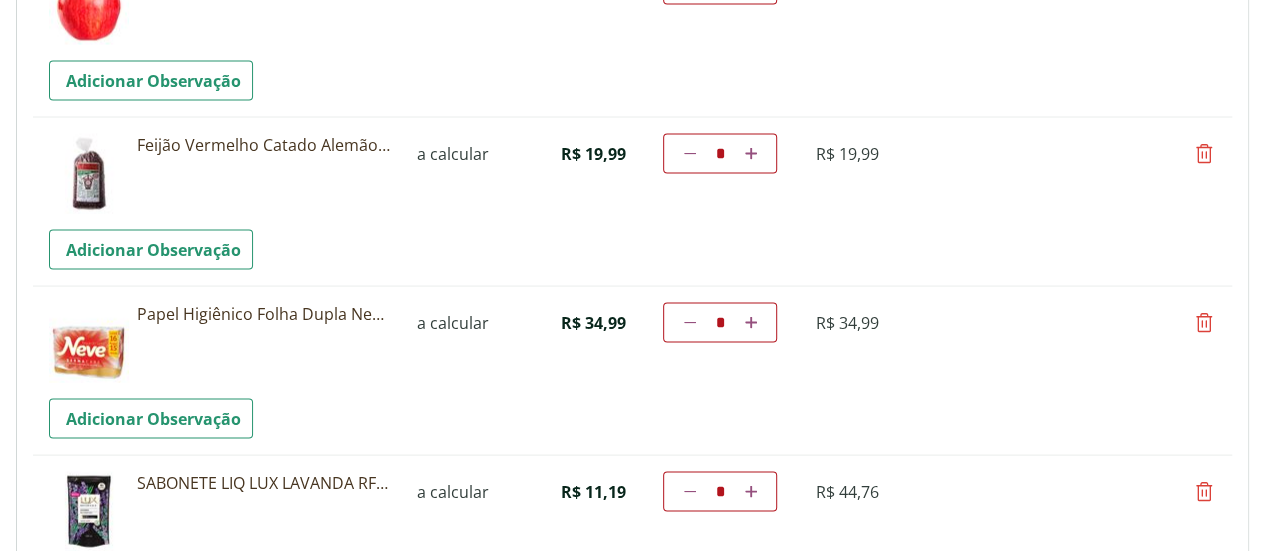 scroll, scrollTop: 1832, scrollLeft: 0, axis: vertical 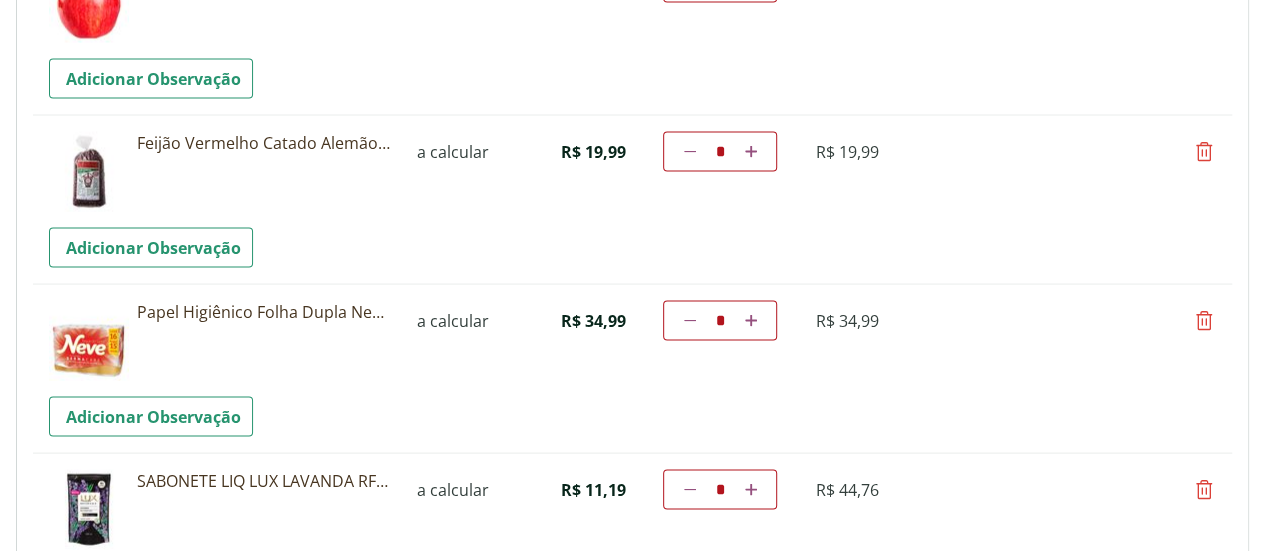 click at bounding box center [1204, 320] 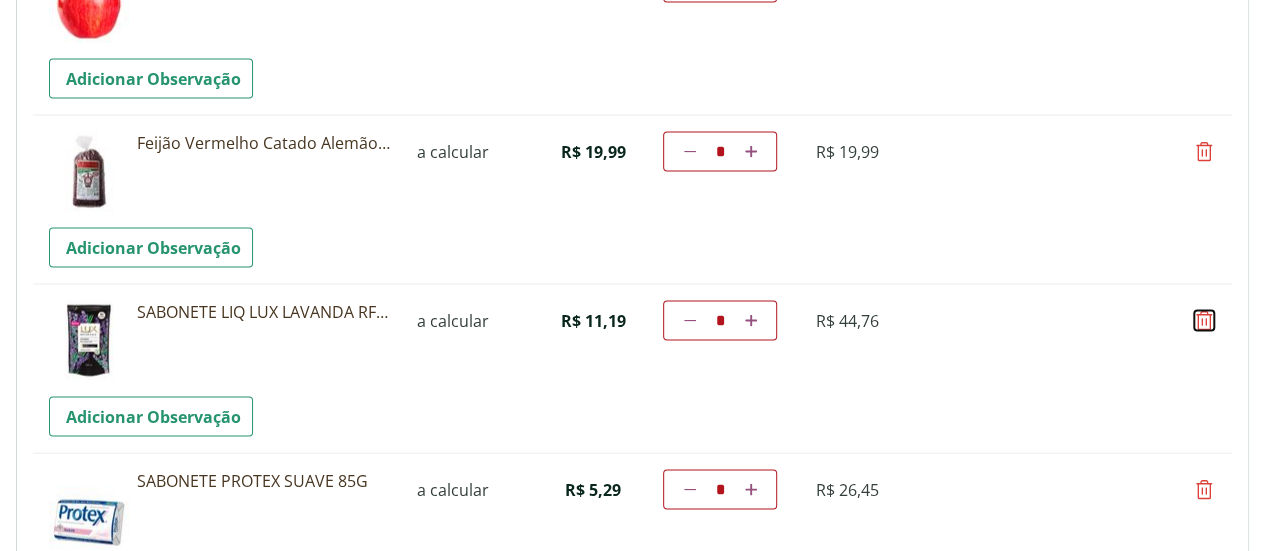 click at bounding box center (1204, 320) 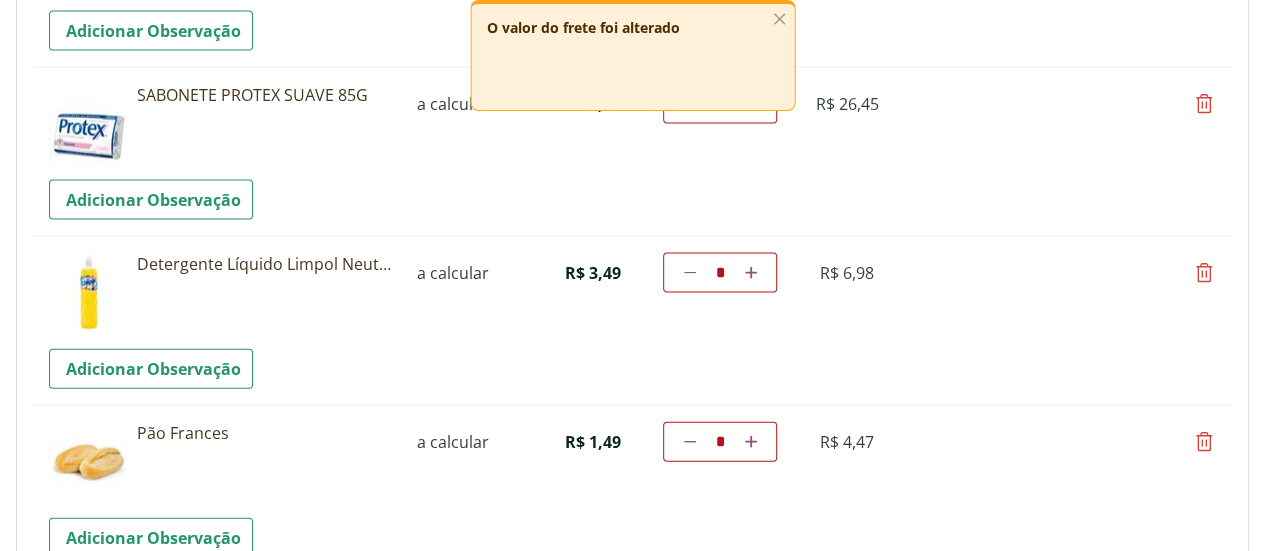 scroll, scrollTop: 2048, scrollLeft: 0, axis: vertical 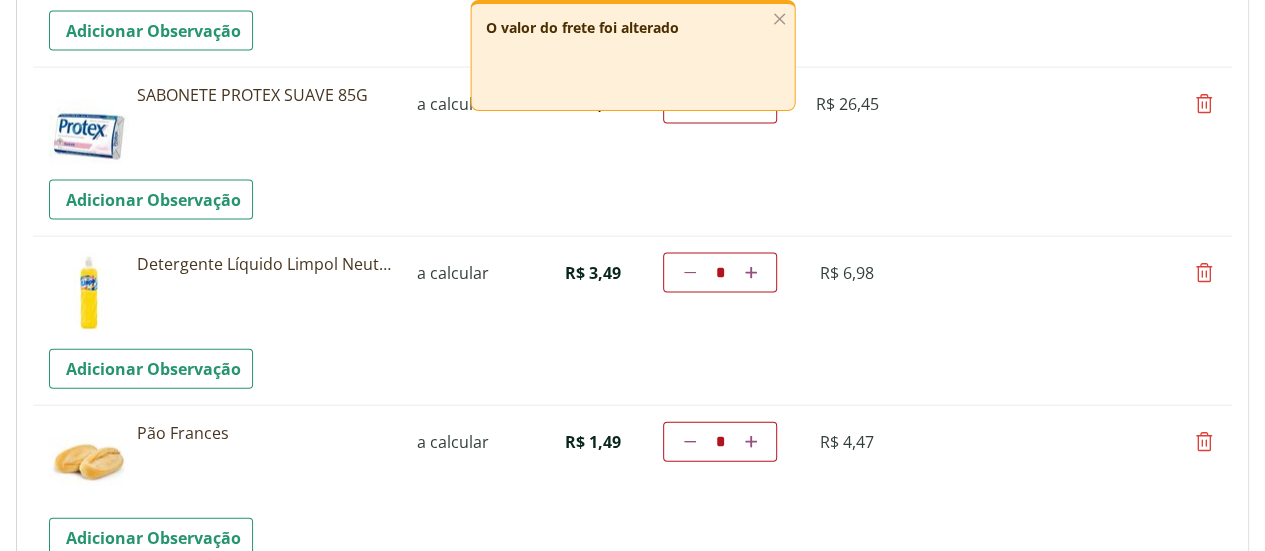 click at bounding box center (1204, 273) 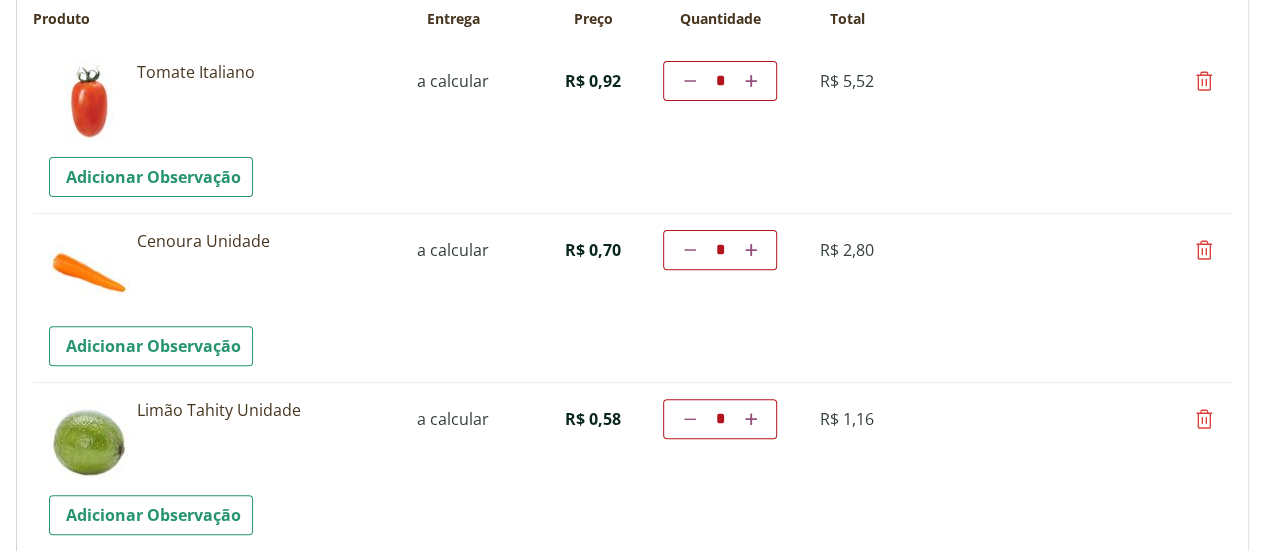 scroll, scrollTop: 0, scrollLeft: 0, axis: both 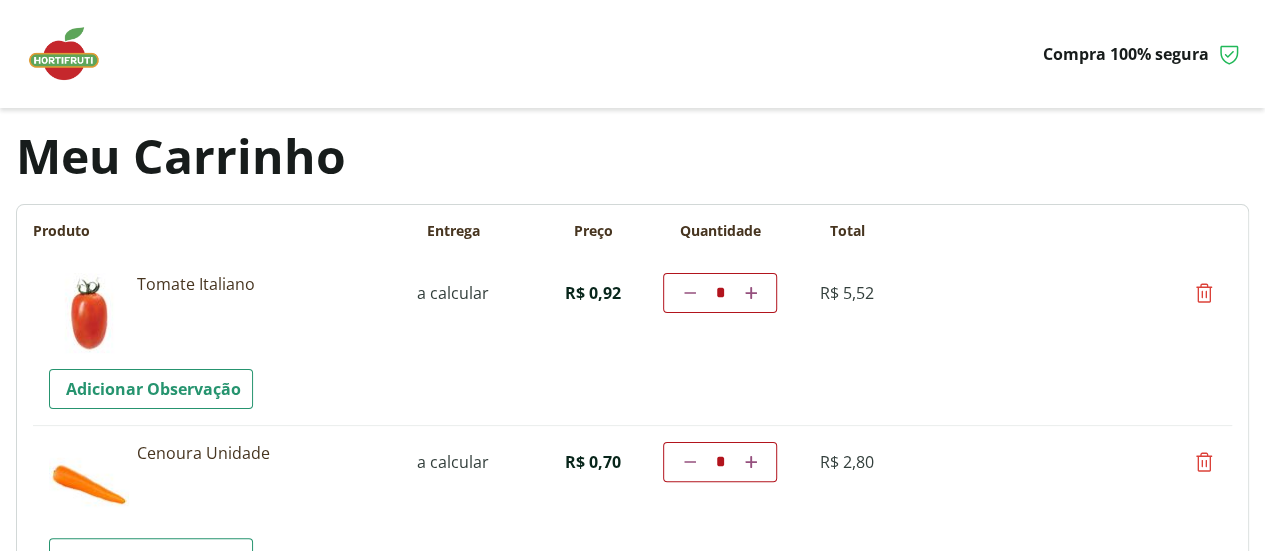 click at bounding box center (74, 54) 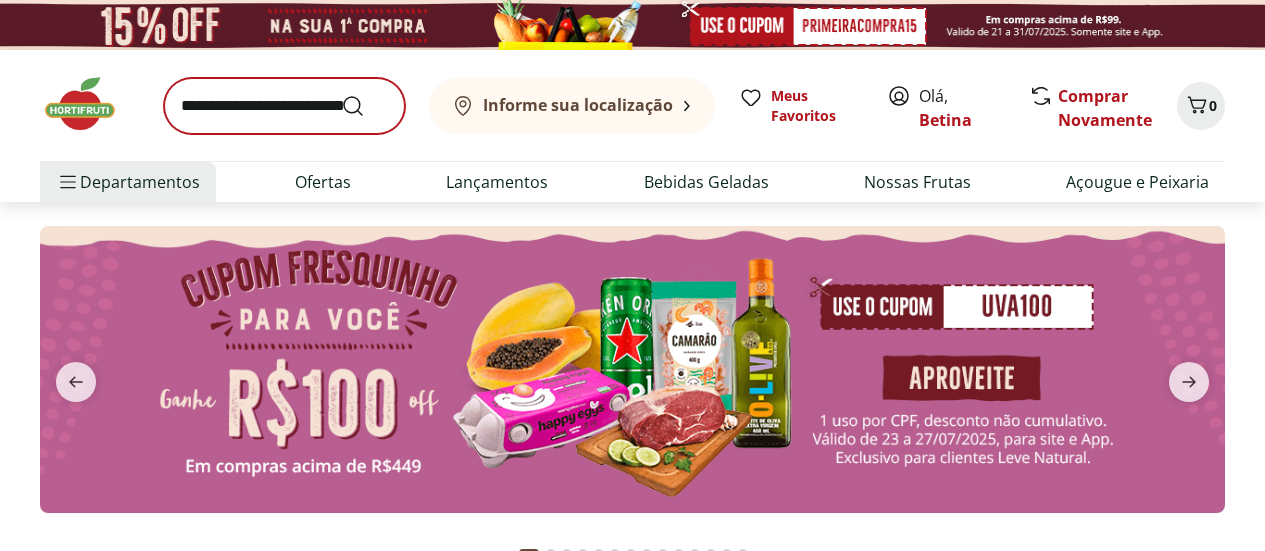 scroll, scrollTop: 0, scrollLeft: 0, axis: both 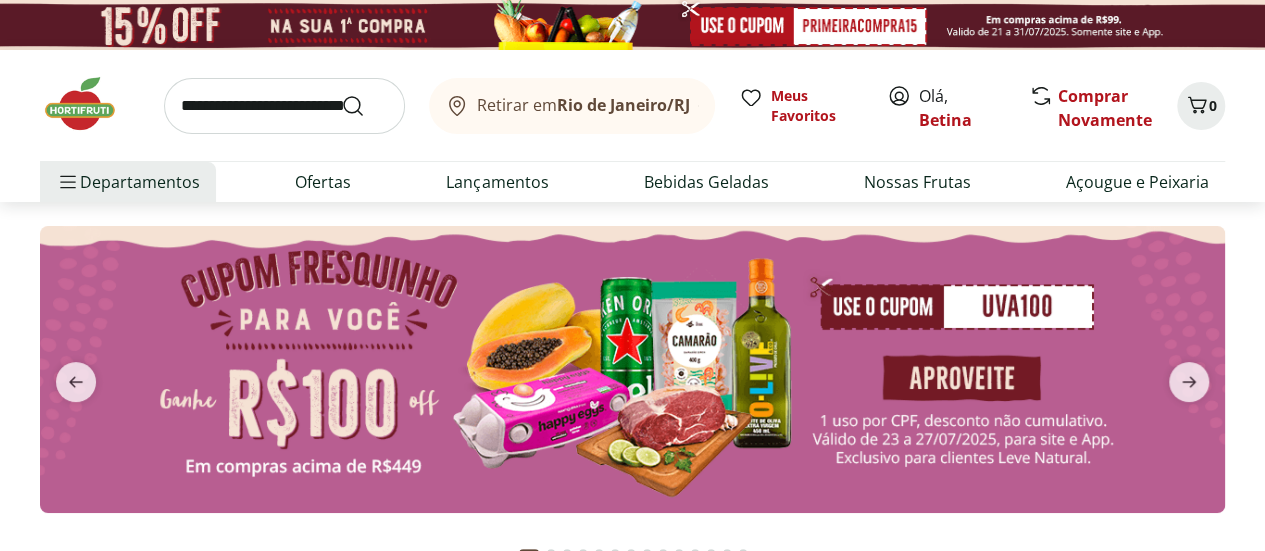 click at bounding box center (284, 106) 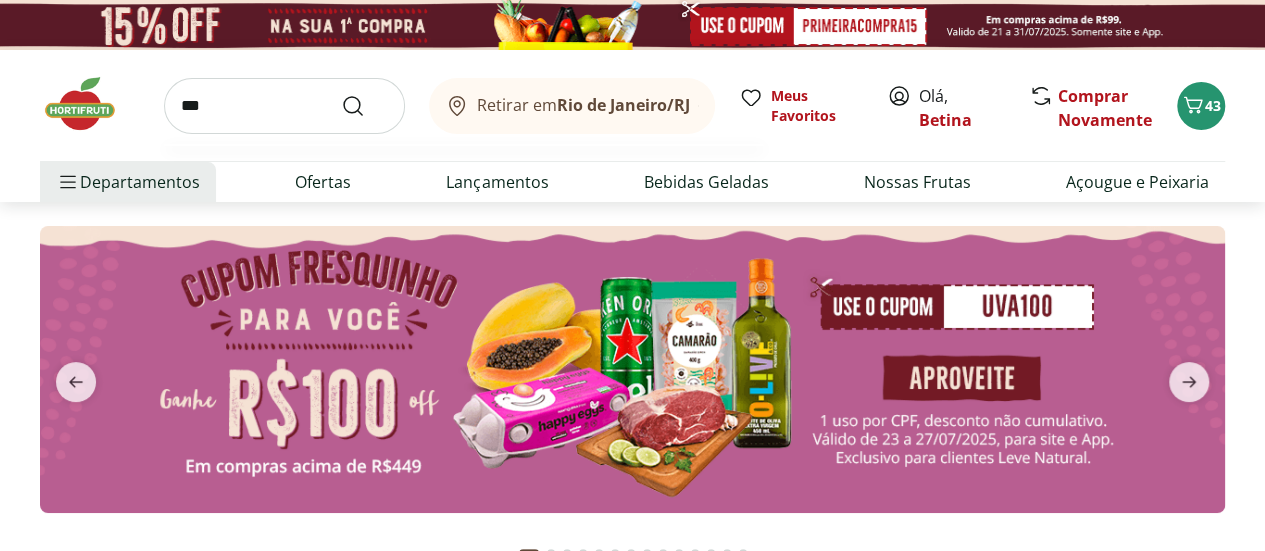 type on "***" 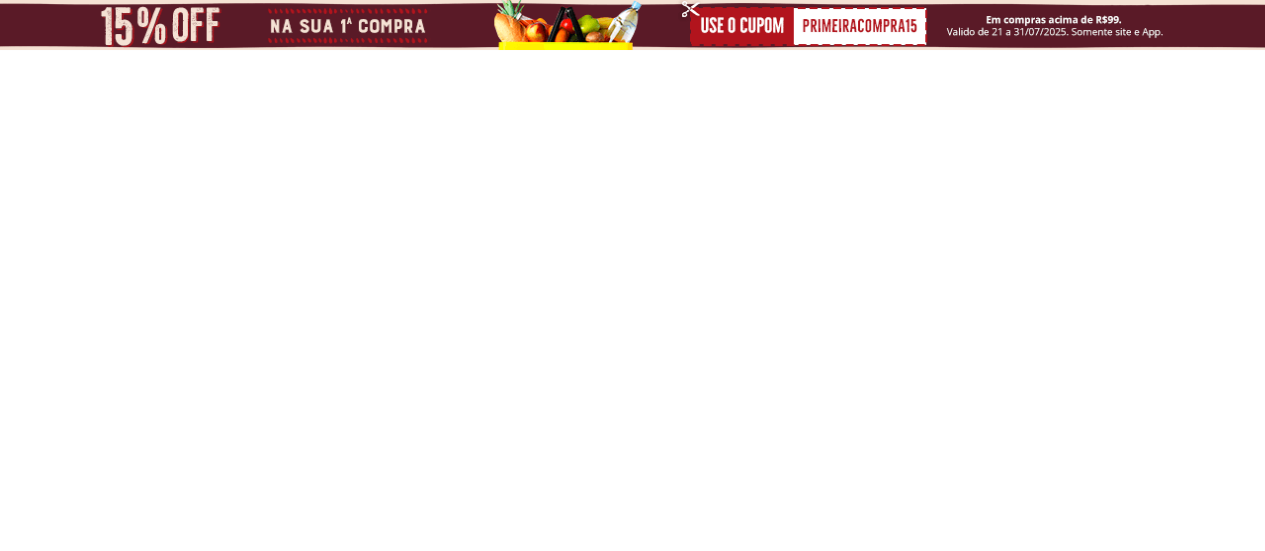 select on "**********" 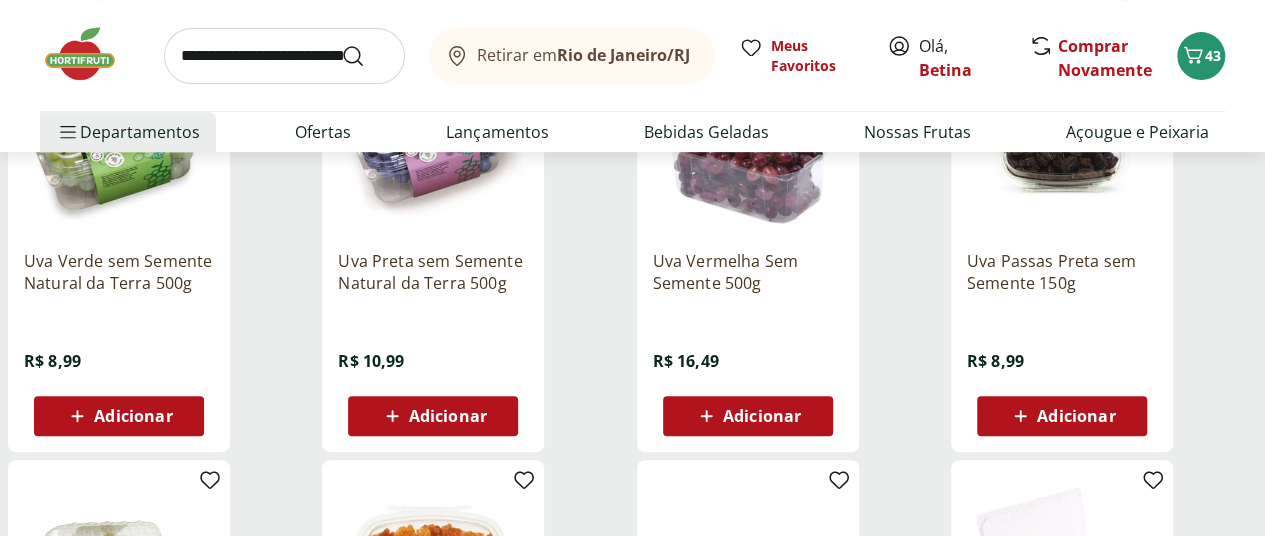 scroll, scrollTop: 371, scrollLeft: 0, axis: vertical 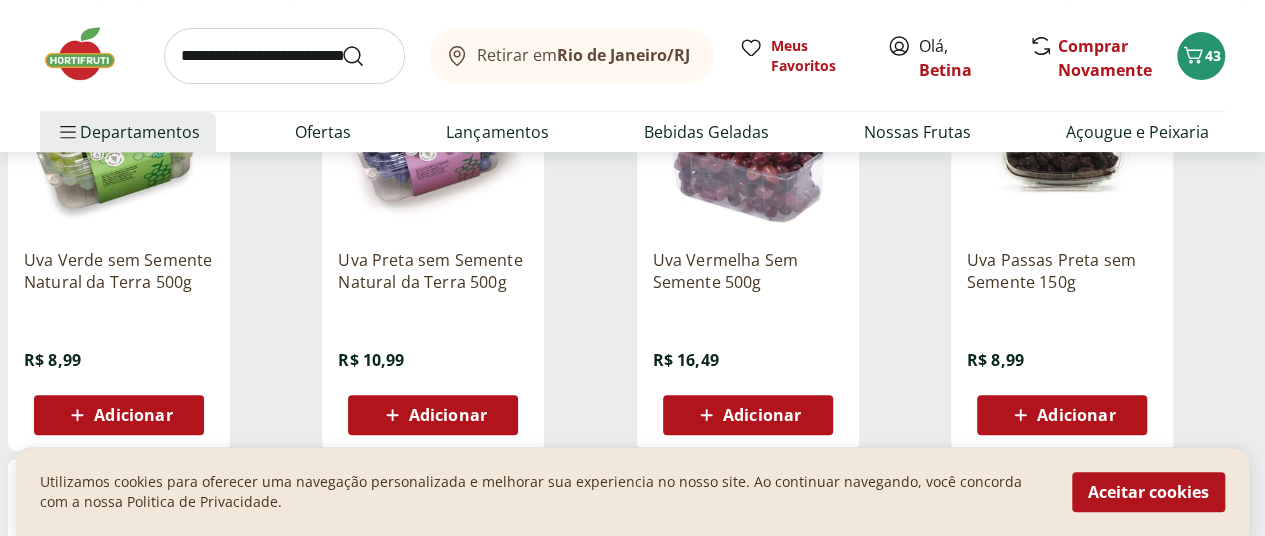 click on "Adicionar" at bounding box center (133, 415) 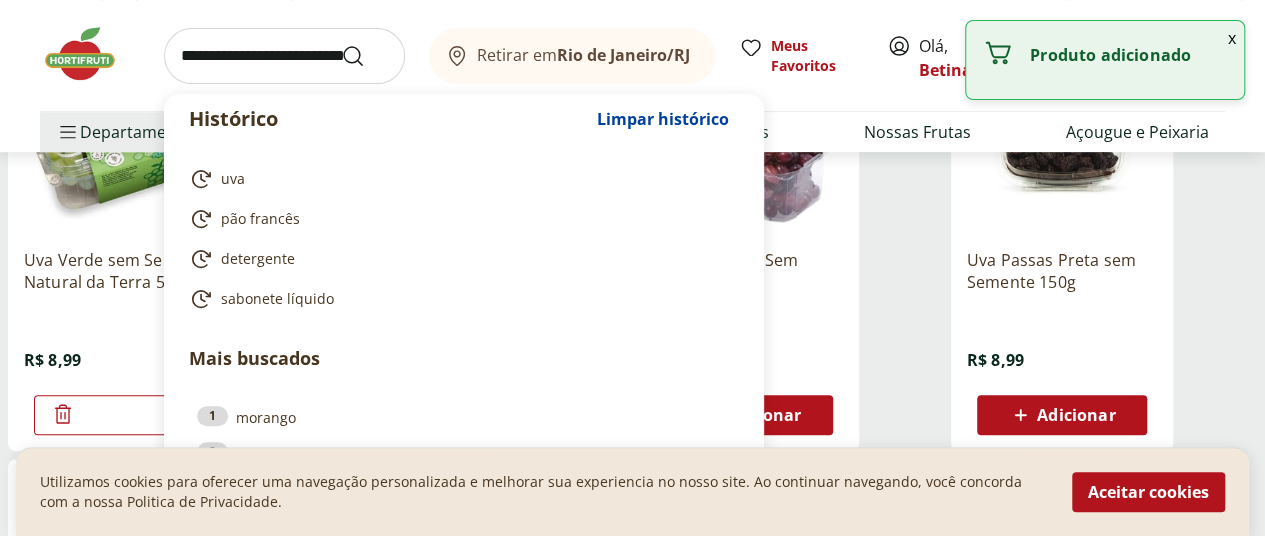 click at bounding box center (284, 56) 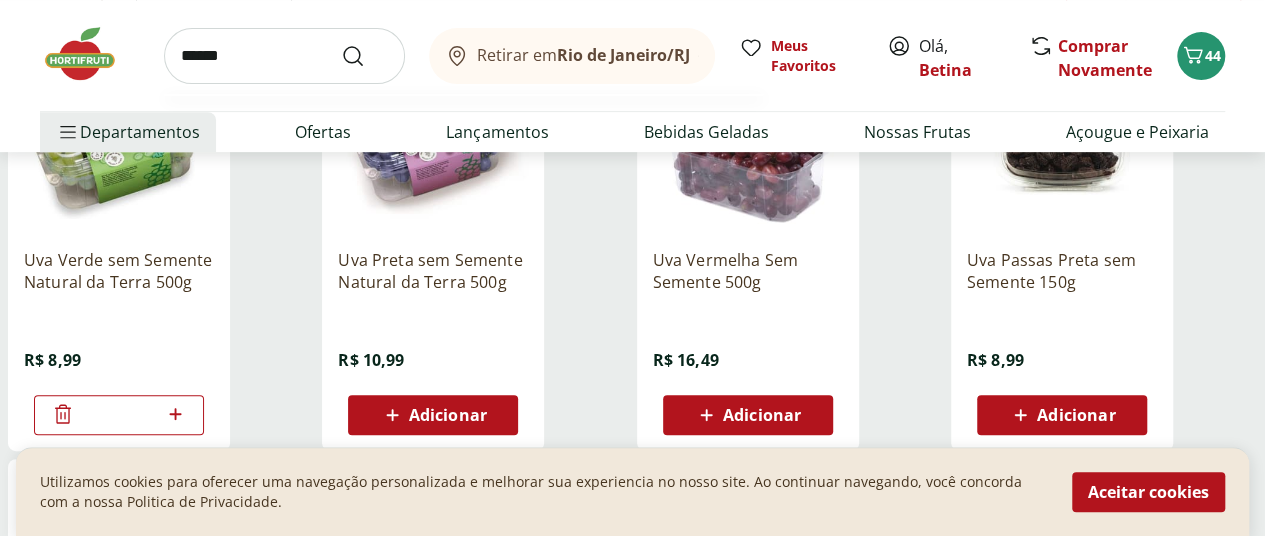 type on "*******" 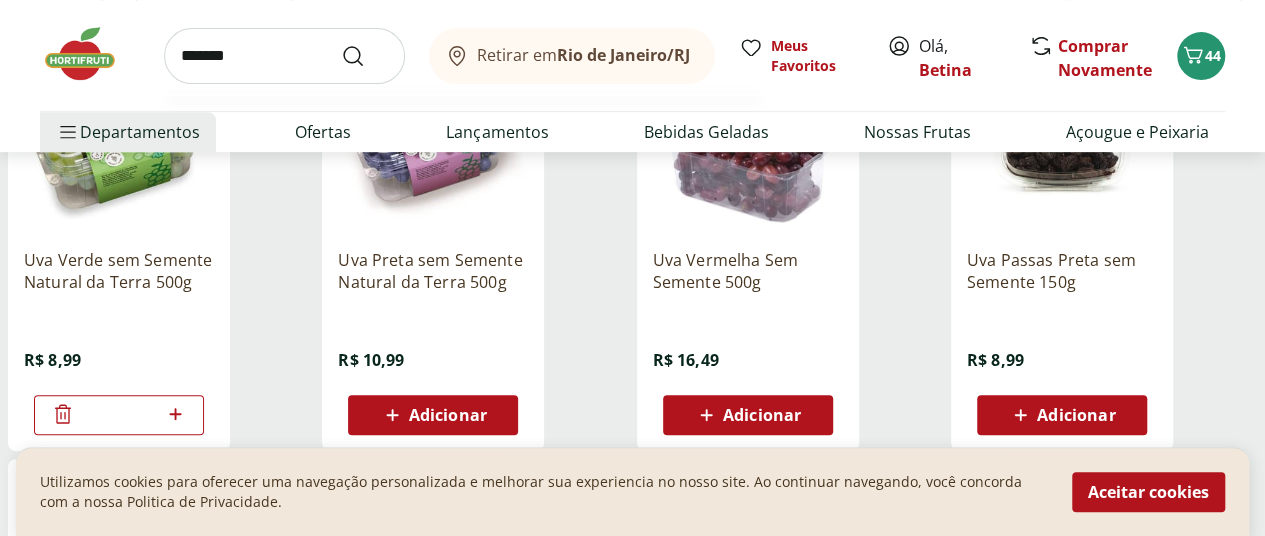 click at bounding box center [365, 56] 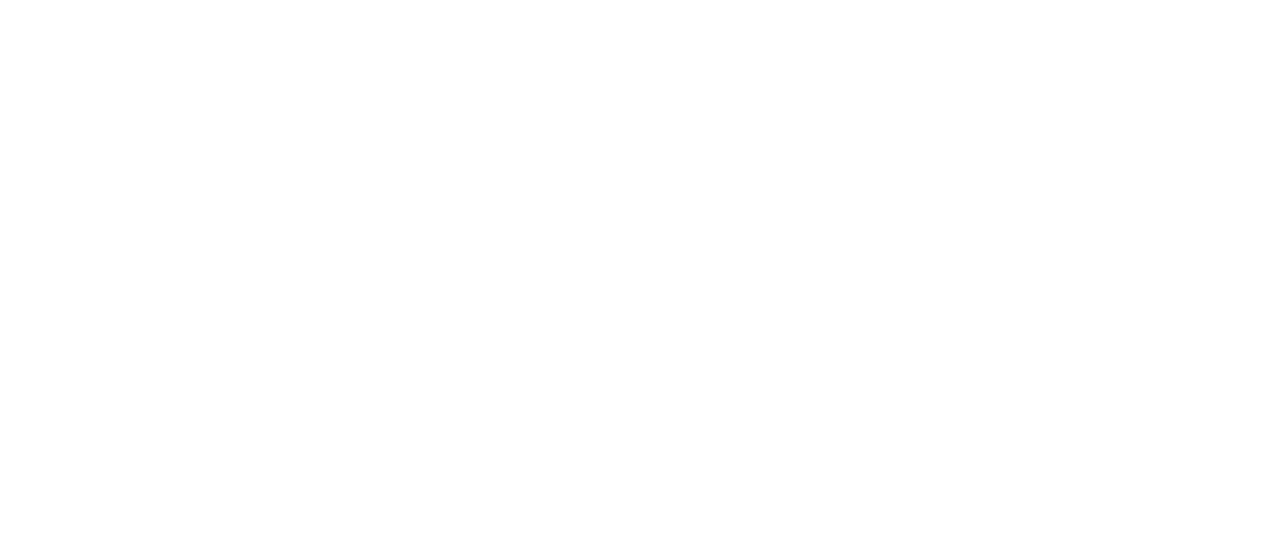 scroll, scrollTop: 0, scrollLeft: 0, axis: both 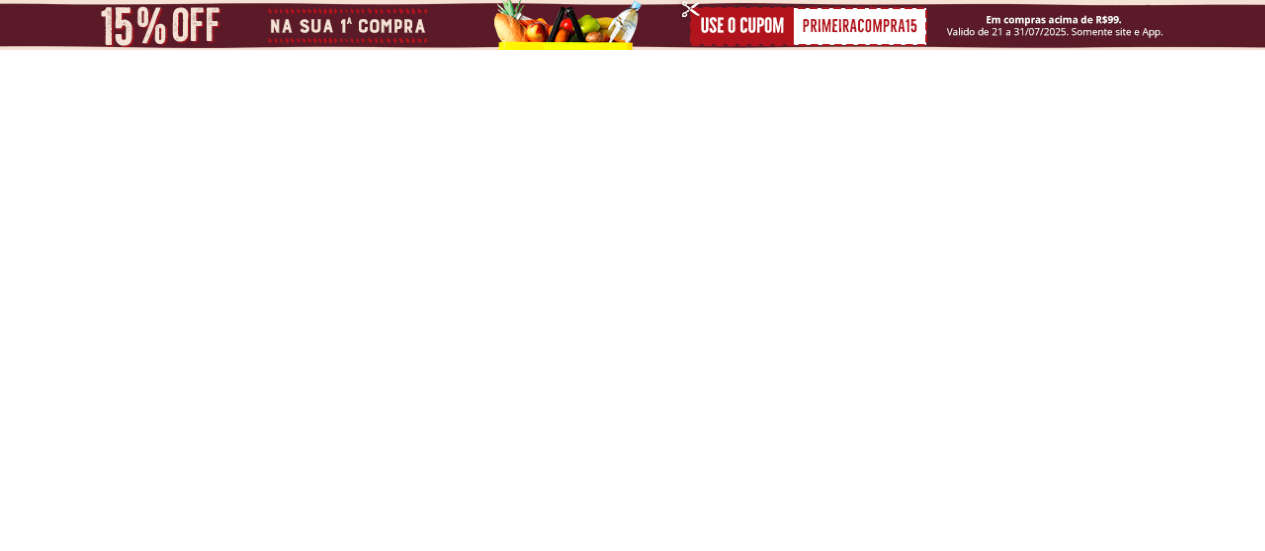 select on "**********" 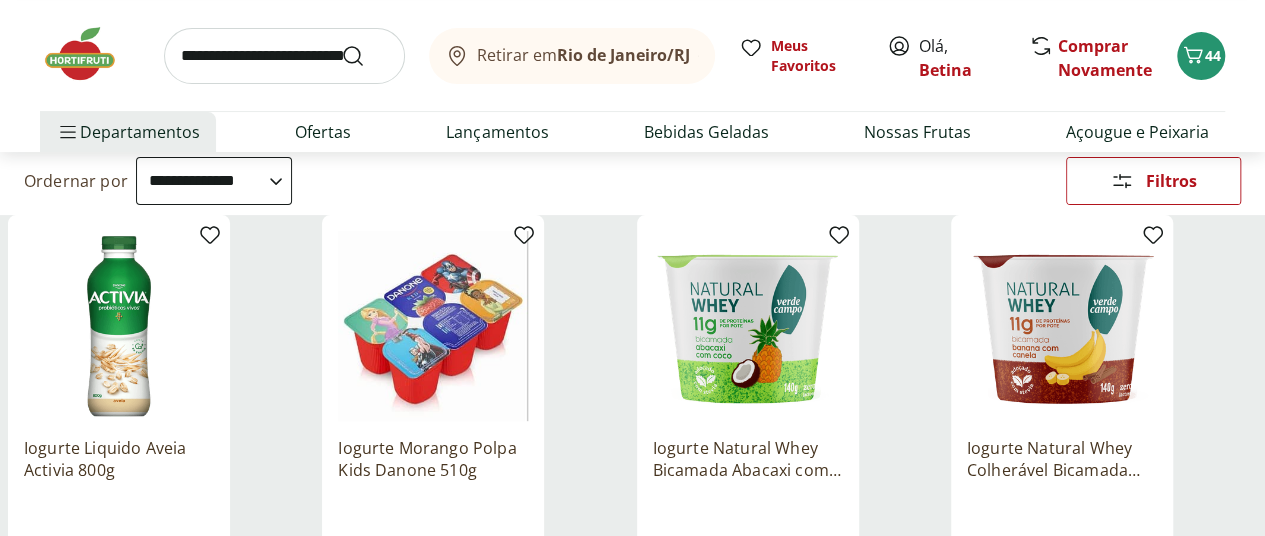 scroll, scrollTop: 216, scrollLeft: 0, axis: vertical 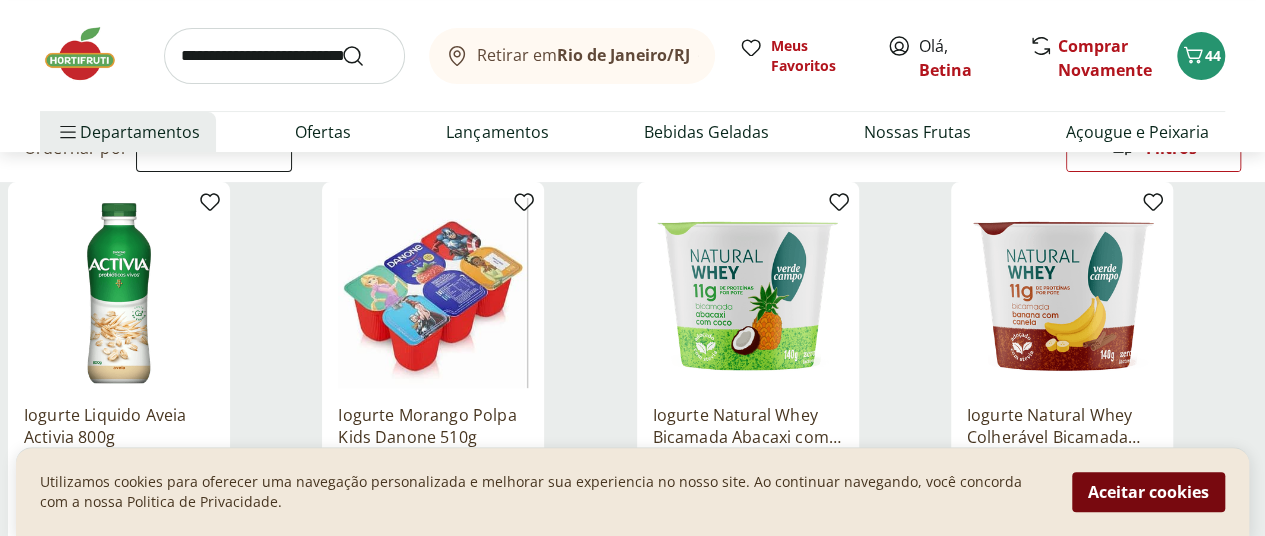 click on "Aceitar cookies" at bounding box center [1148, 492] 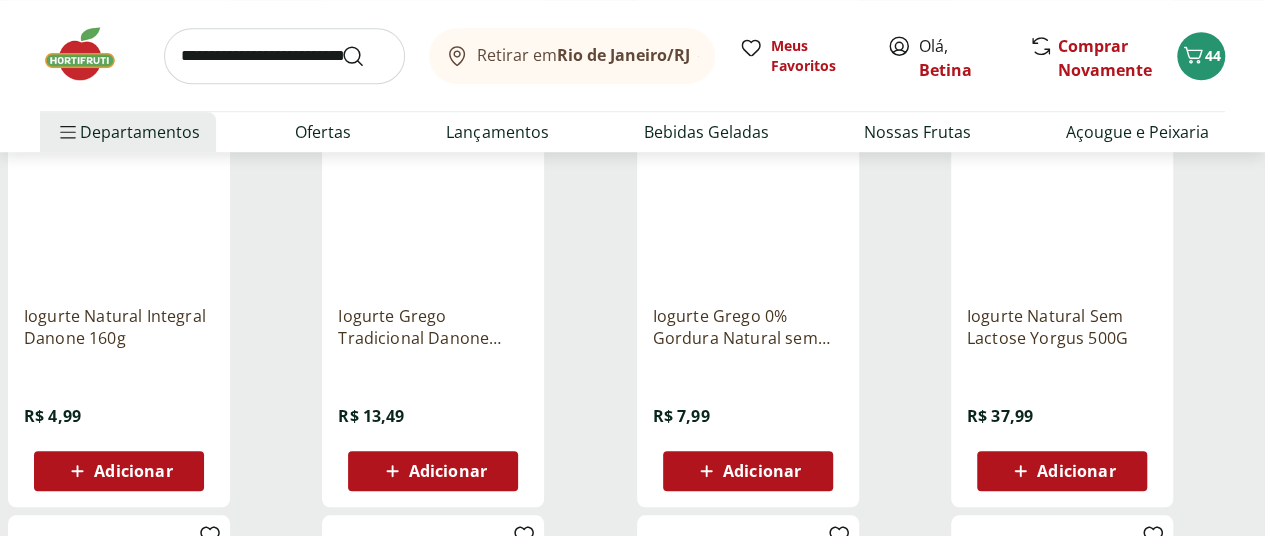 scroll, scrollTop: 748, scrollLeft: 0, axis: vertical 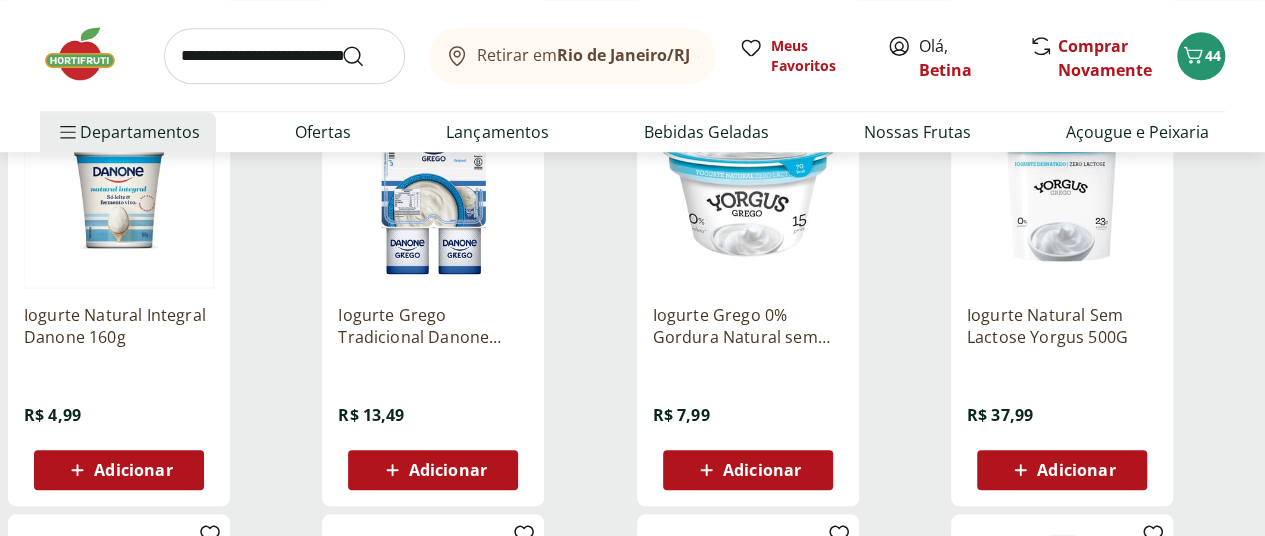 click on "Adicionar" at bounding box center [133, 470] 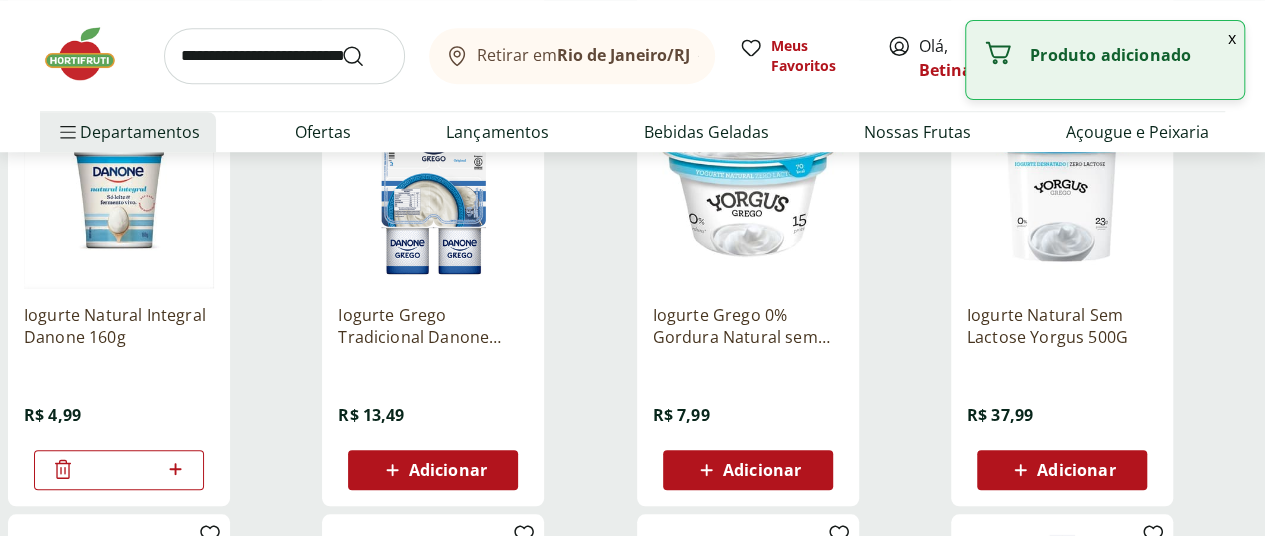 click 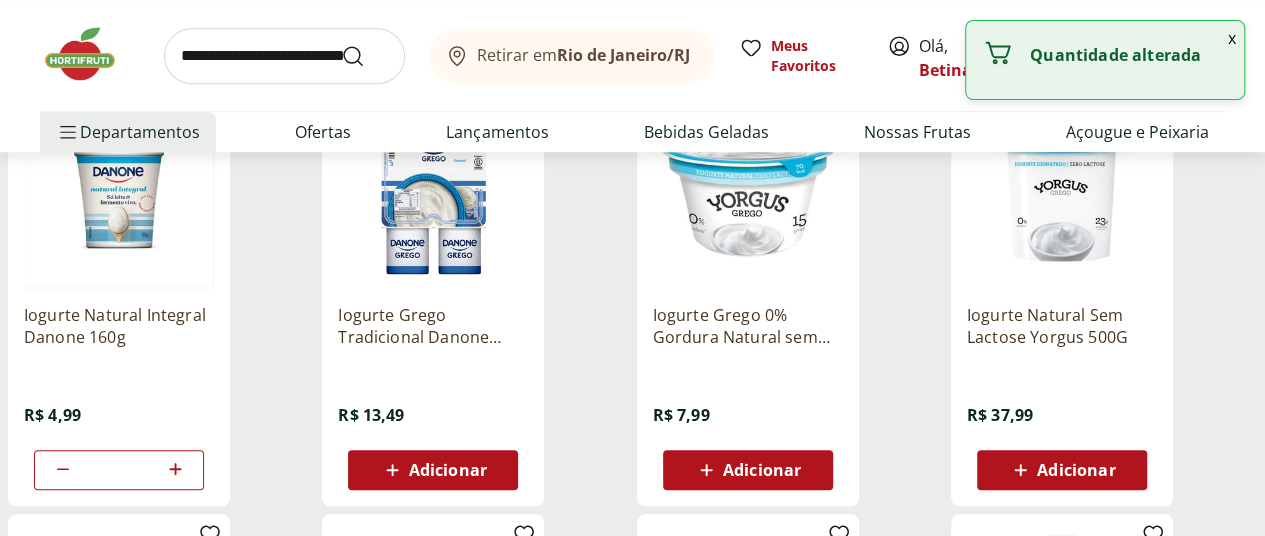 click 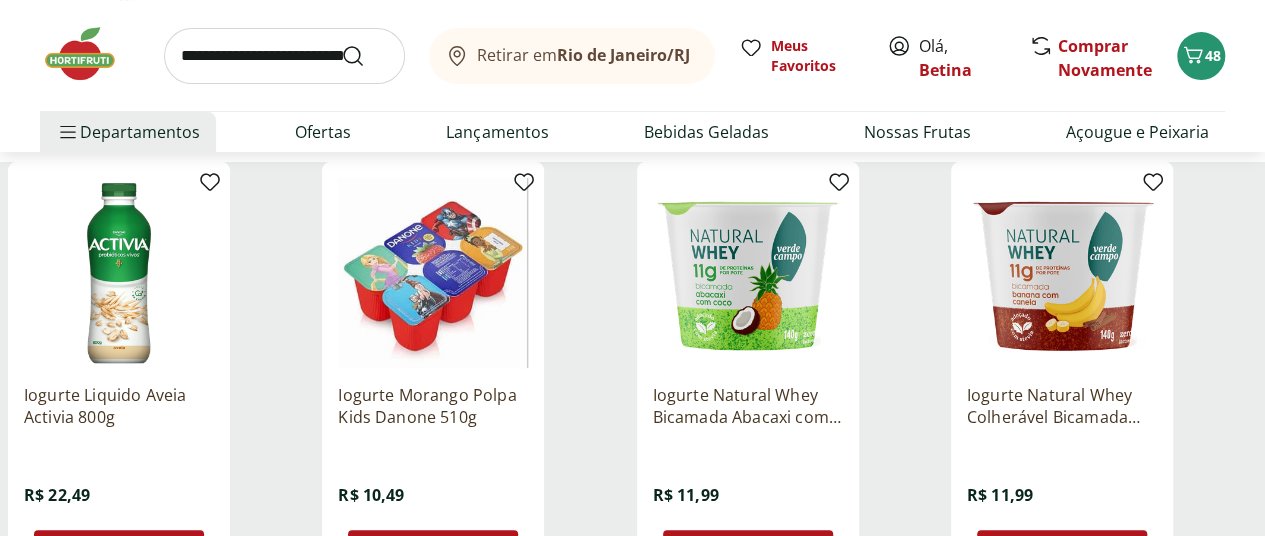 scroll, scrollTop: 0, scrollLeft: 0, axis: both 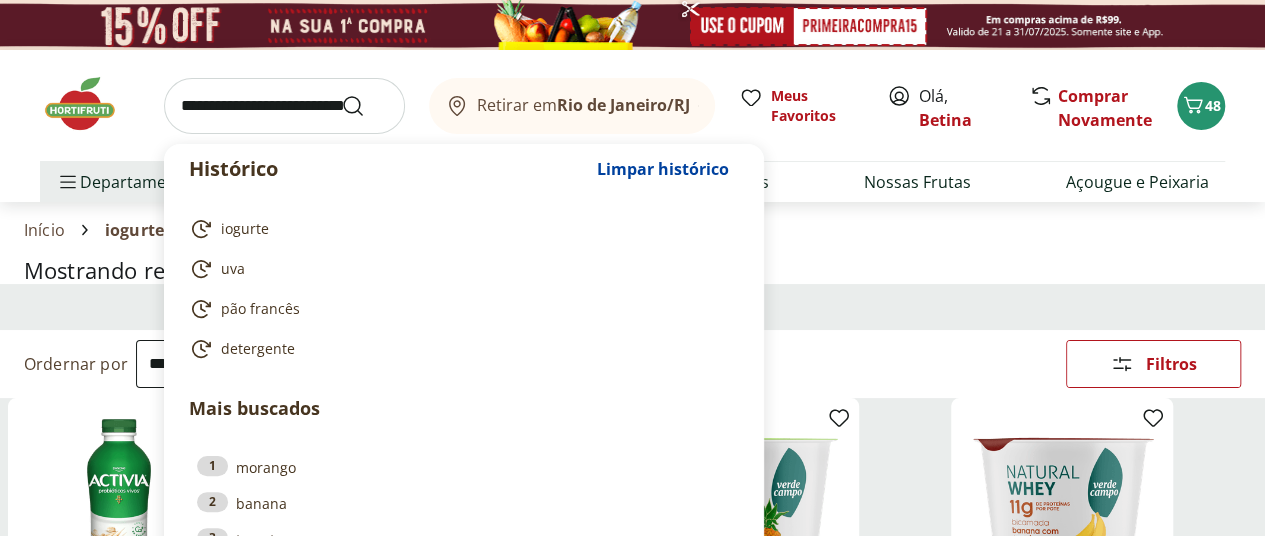 click at bounding box center [284, 106] 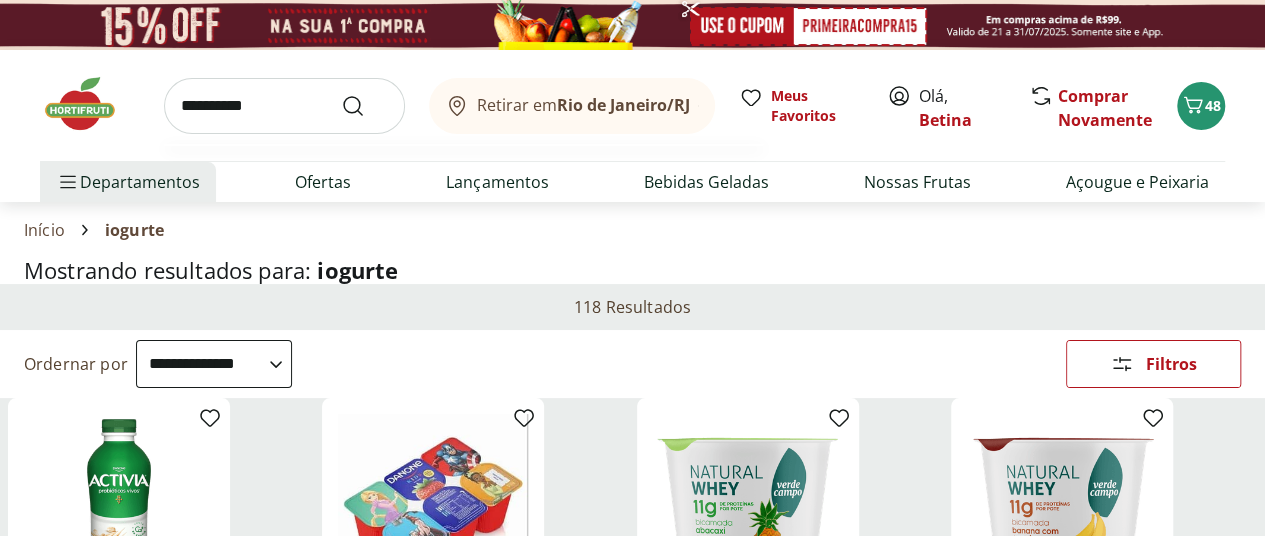 type on "**********" 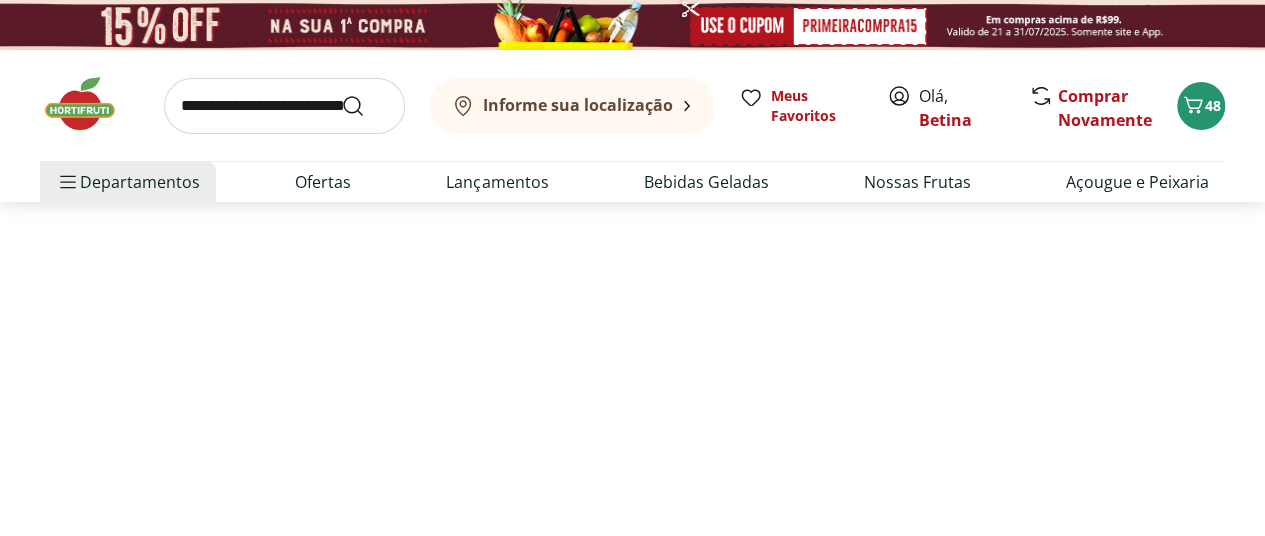 select on "**********" 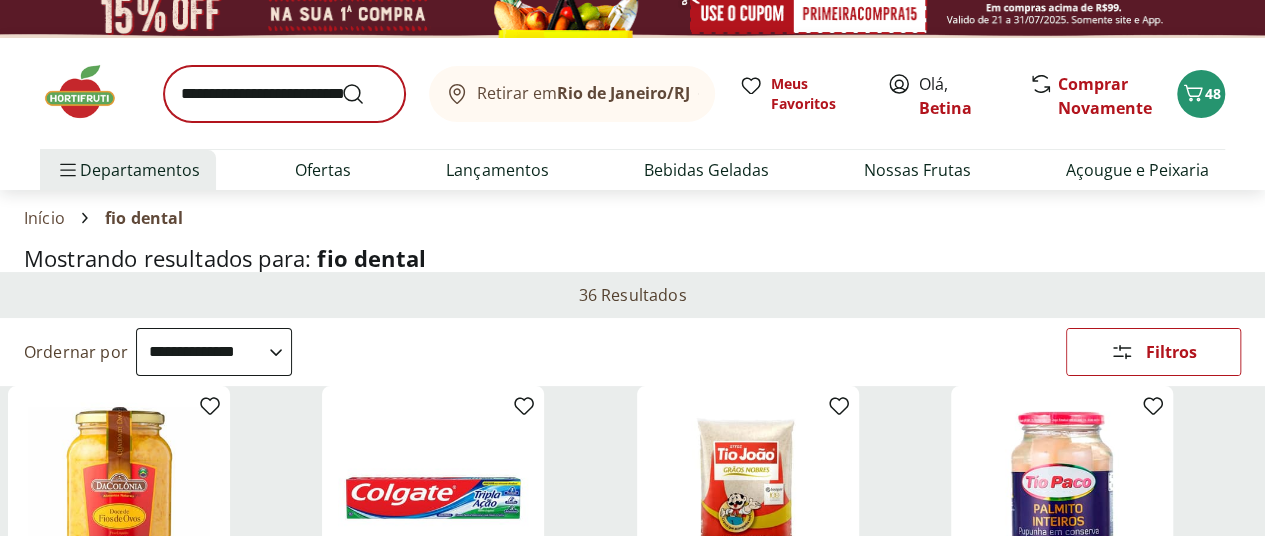 scroll, scrollTop: 0, scrollLeft: 0, axis: both 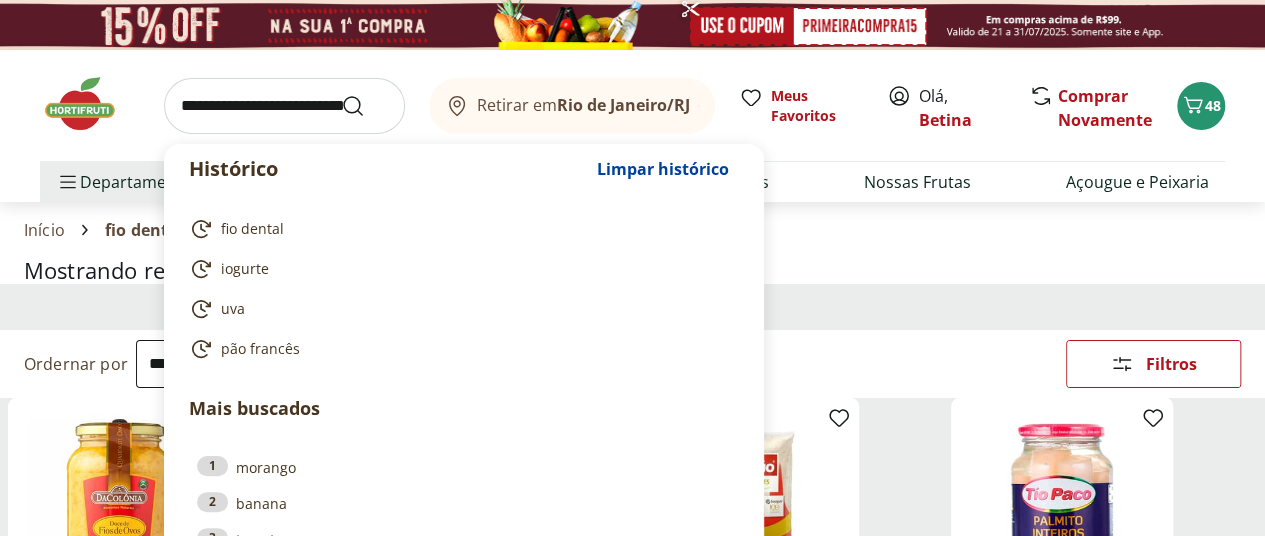 click at bounding box center (284, 106) 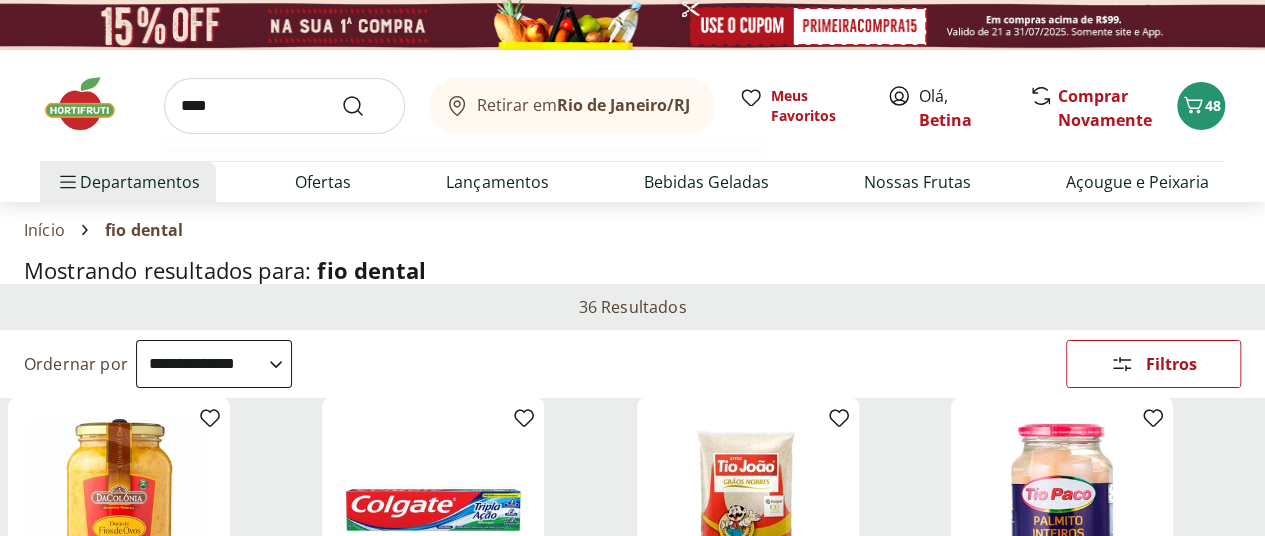 type on "****" 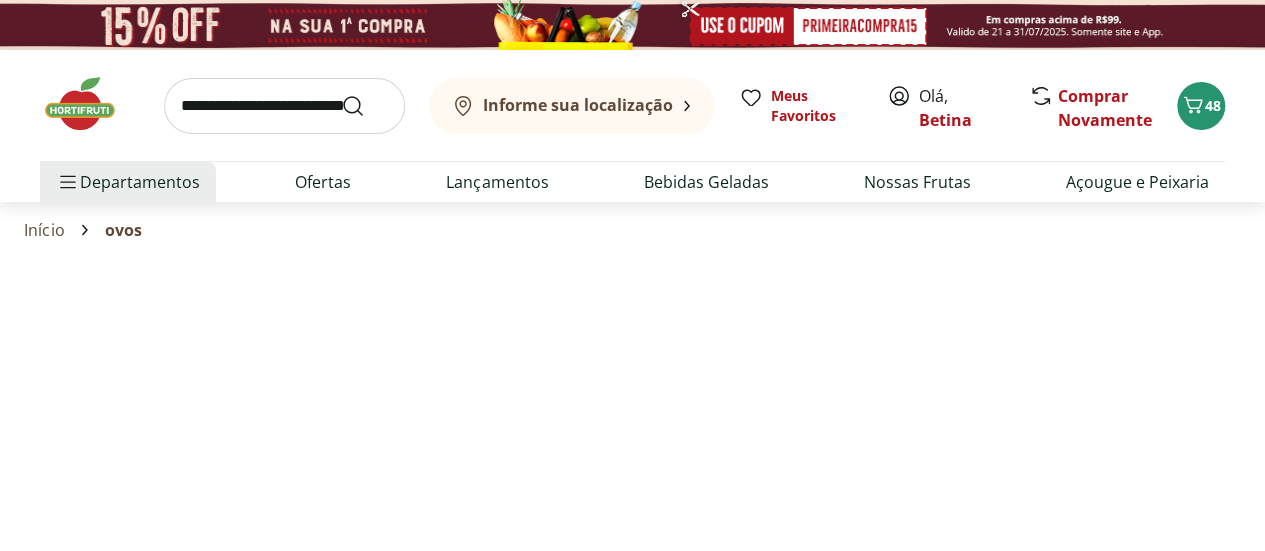 select on "**********" 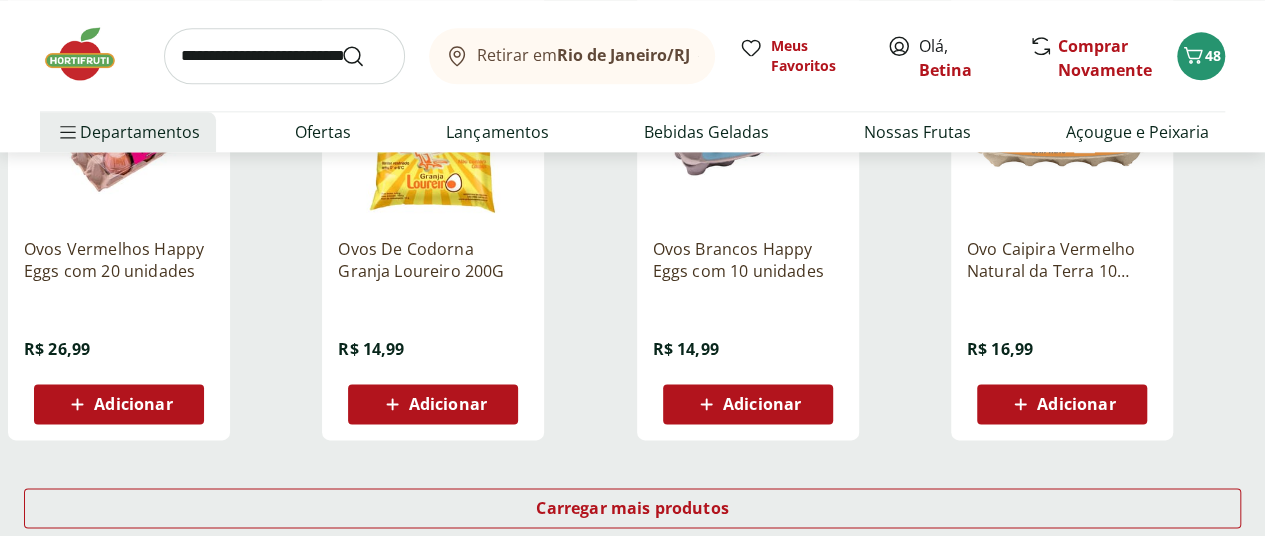 scroll, scrollTop: 1247, scrollLeft: 0, axis: vertical 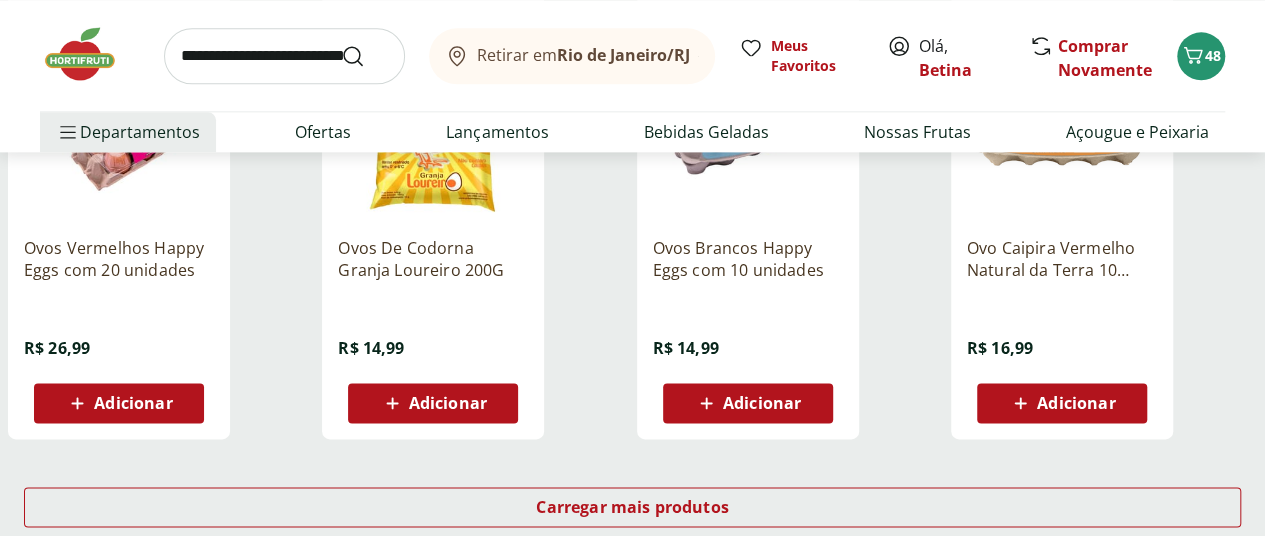 click on "Adicionar" at bounding box center [1076, 403] 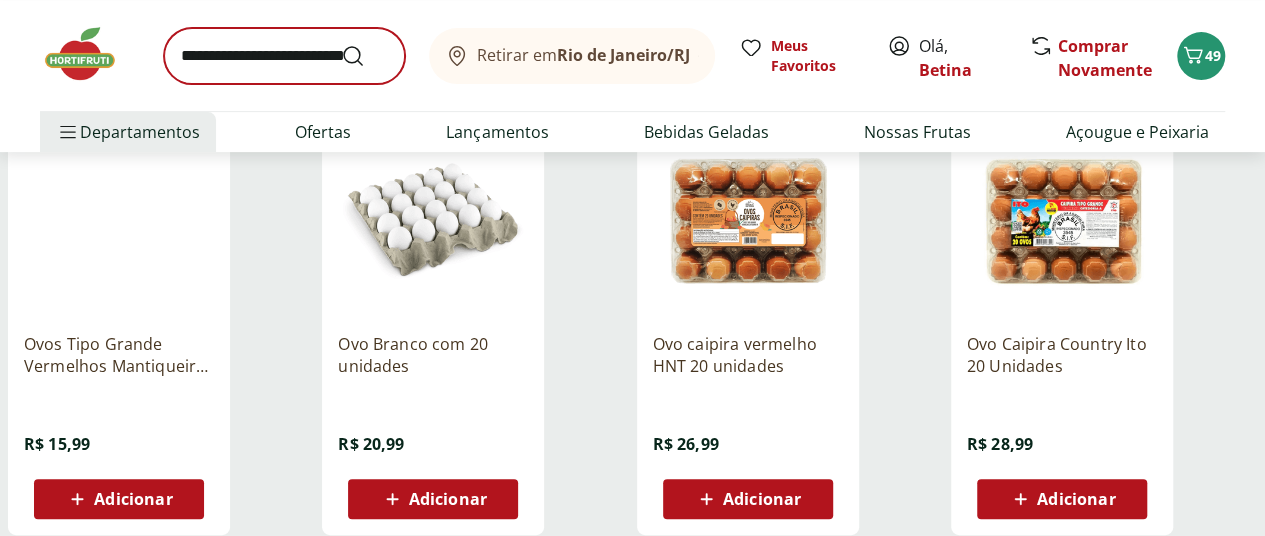 scroll, scrollTop: 245, scrollLeft: 0, axis: vertical 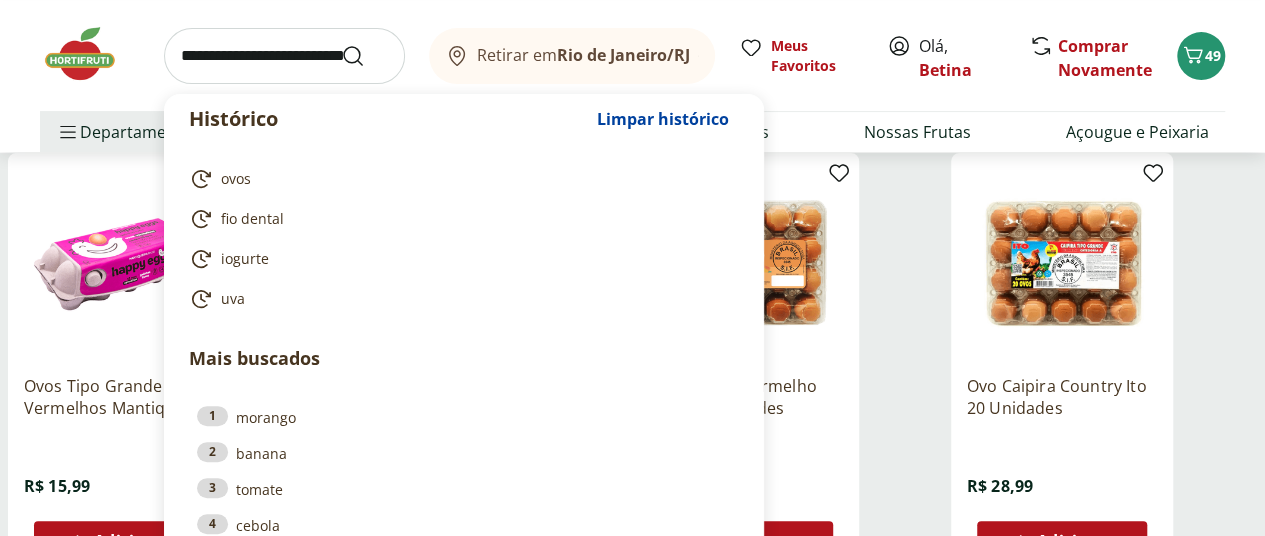 click at bounding box center [284, 56] 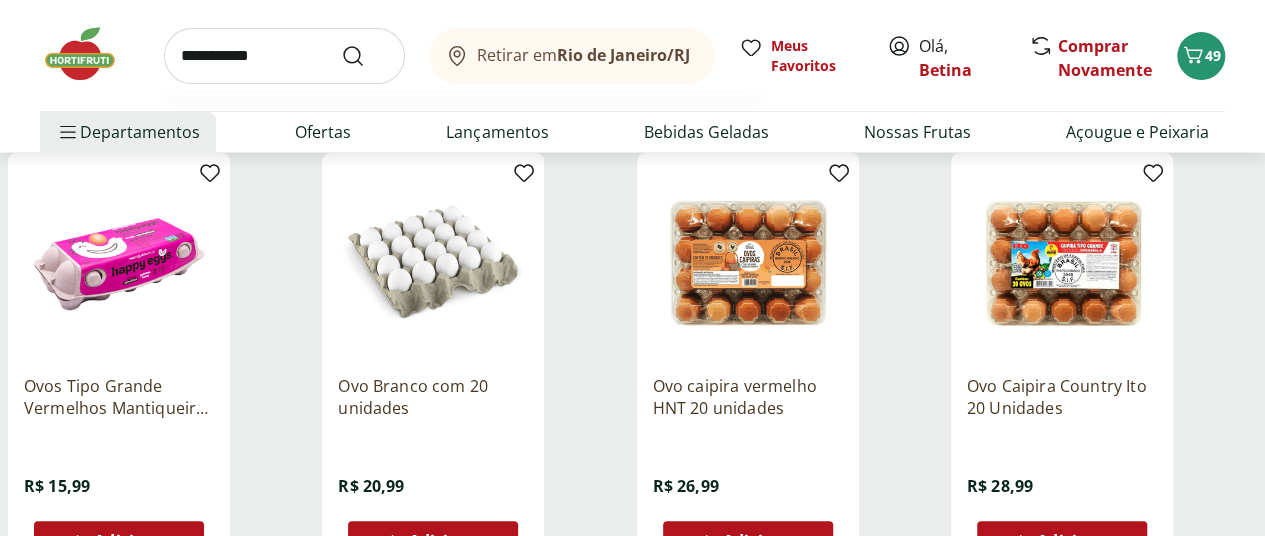 type on "**********" 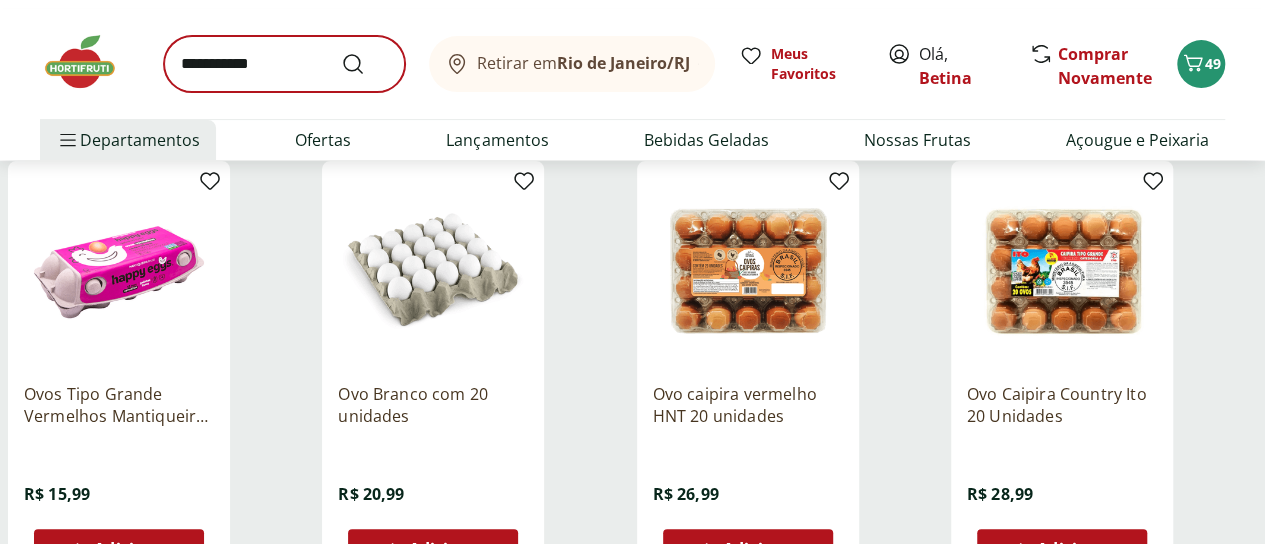 scroll, scrollTop: 0, scrollLeft: 0, axis: both 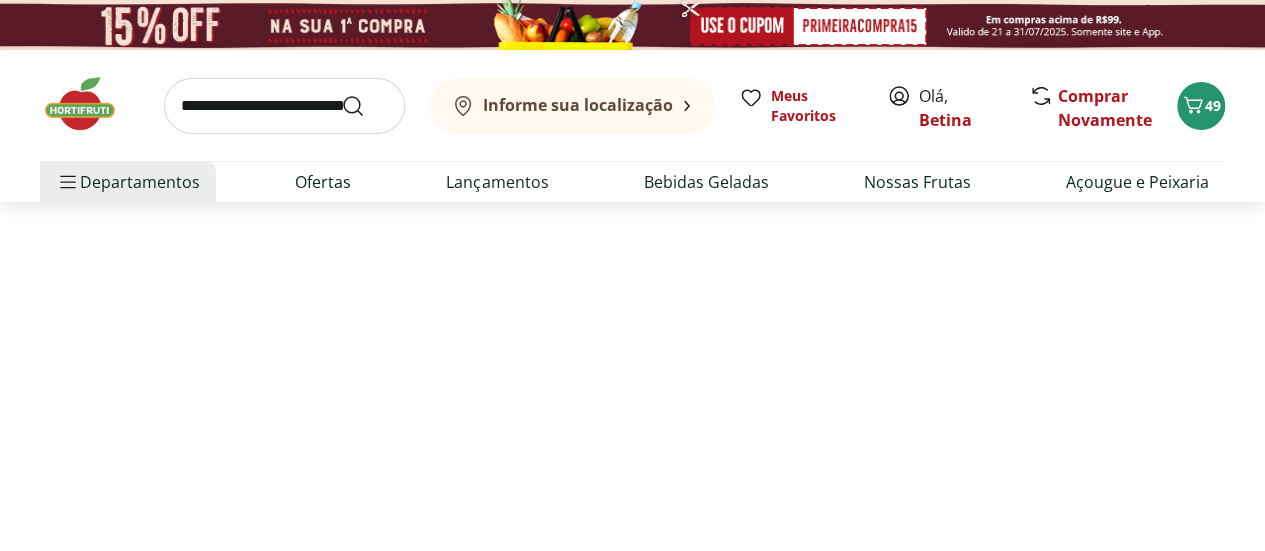 select on "**********" 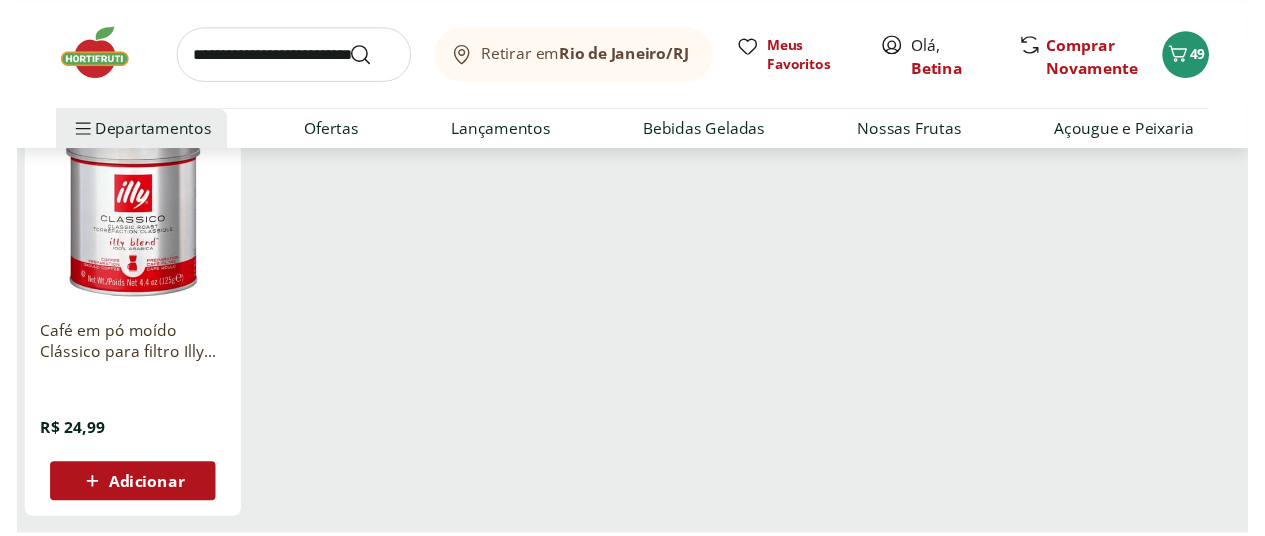 scroll, scrollTop: 0, scrollLeft: 0, axis: both 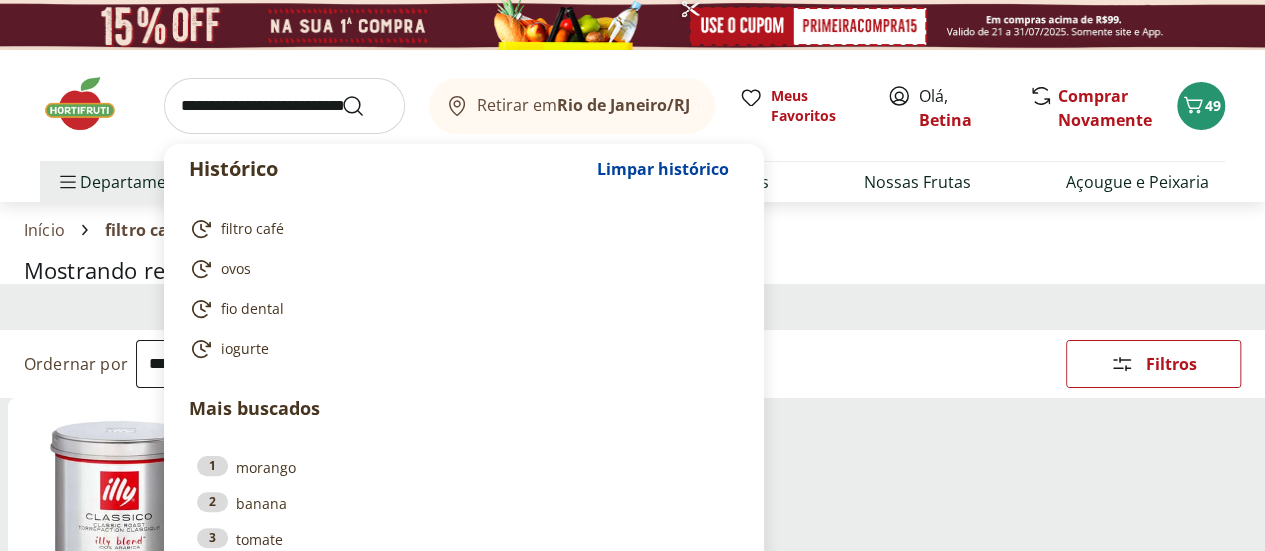 click at bounding box center (284, 106) 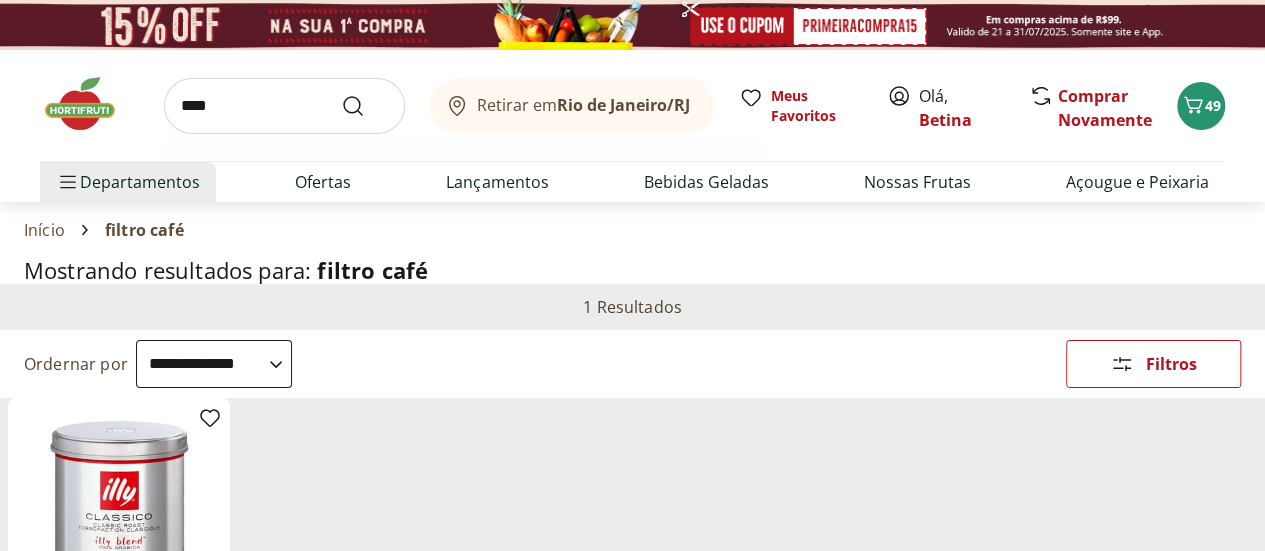 type on "****" 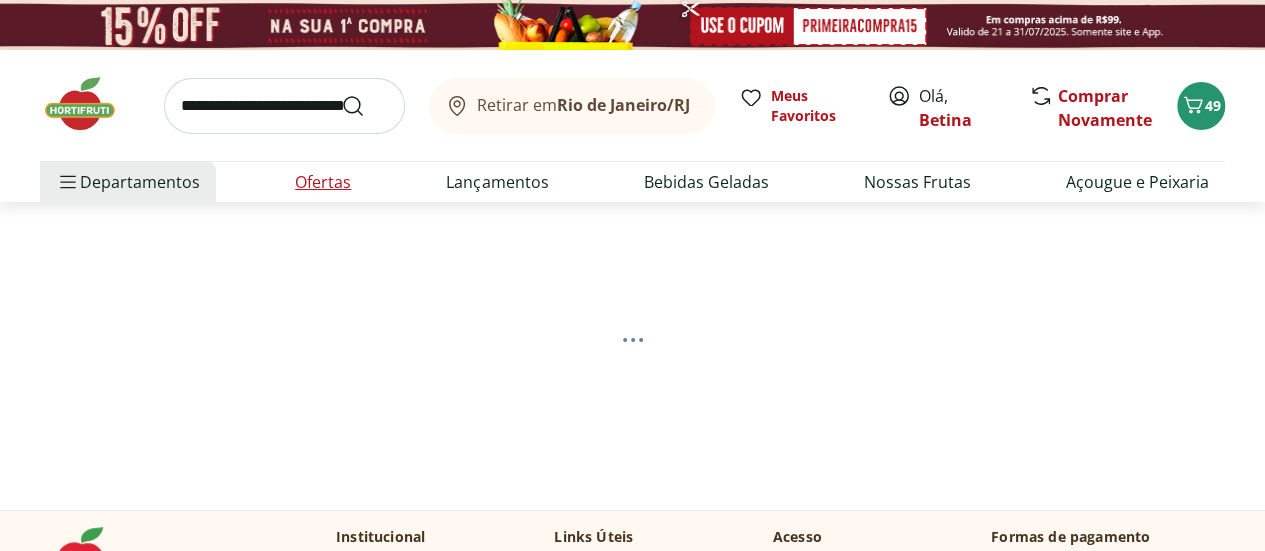 select on "**********" 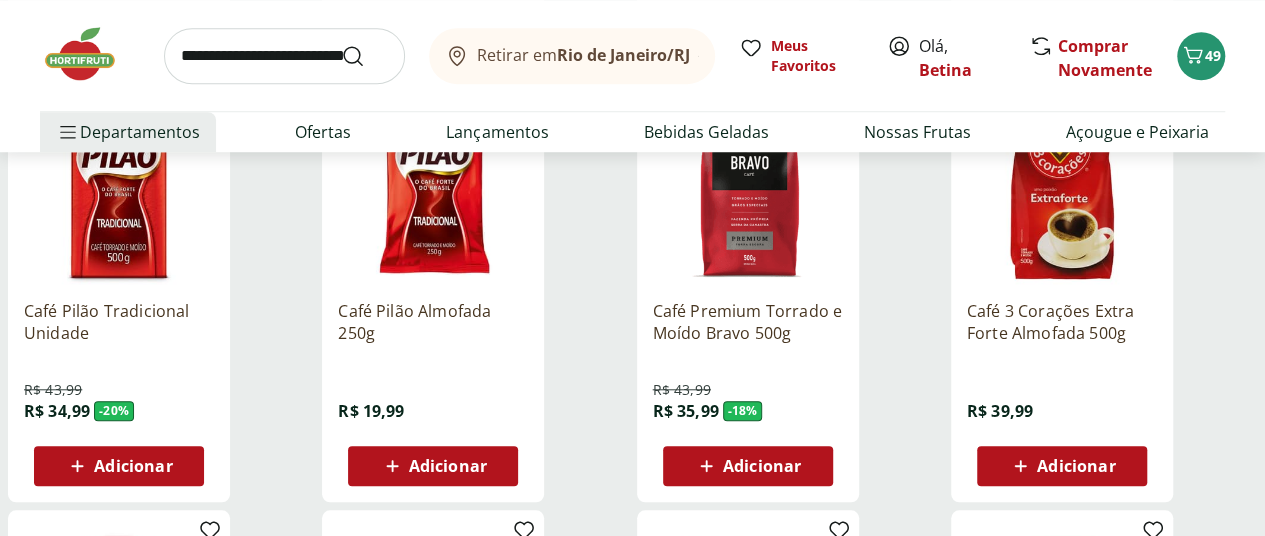 scroll, scrollTop: 796, scrollLeft: 0, axis: vertical 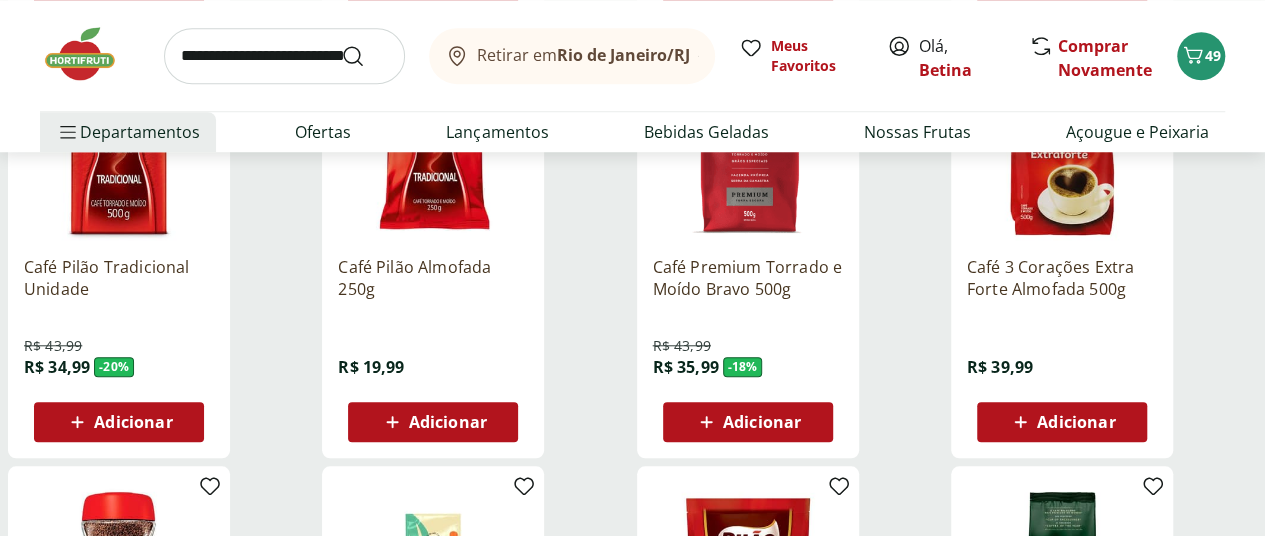 click on "Adicionar" at bounding box center (448, 422) 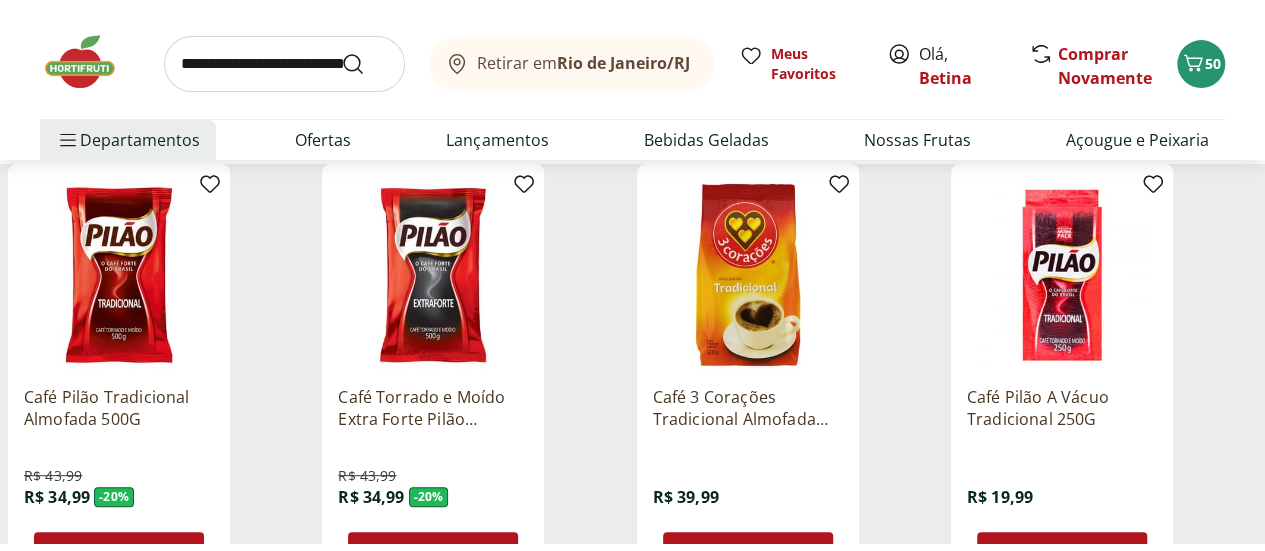 scroll, scrollTop: 0, scrollLeft: 0, axis: both 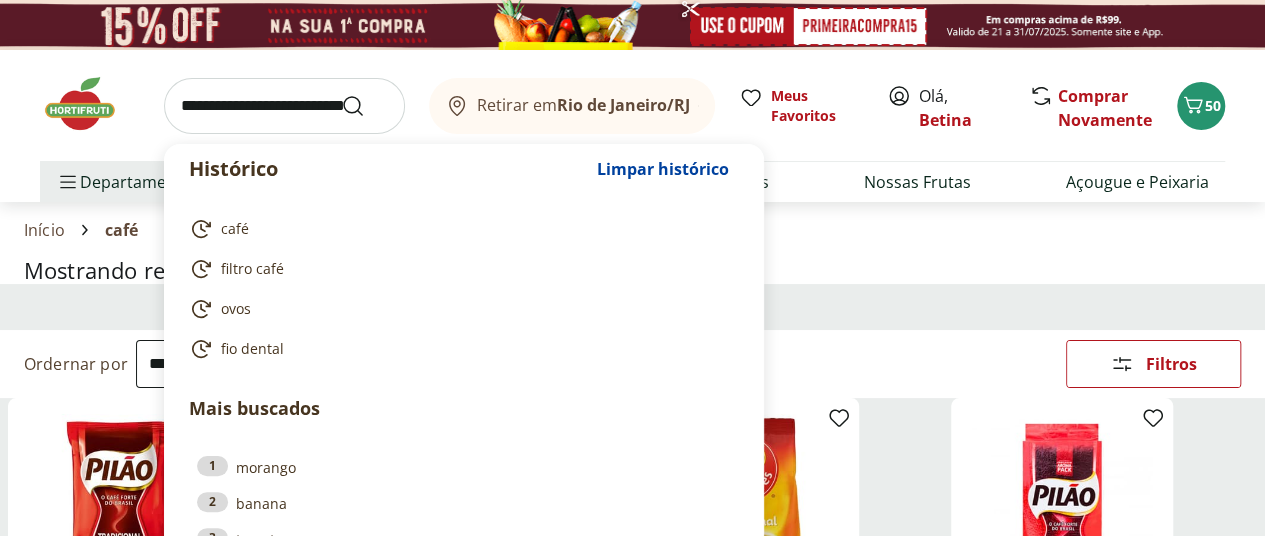 click at bounding box center (284, 106) 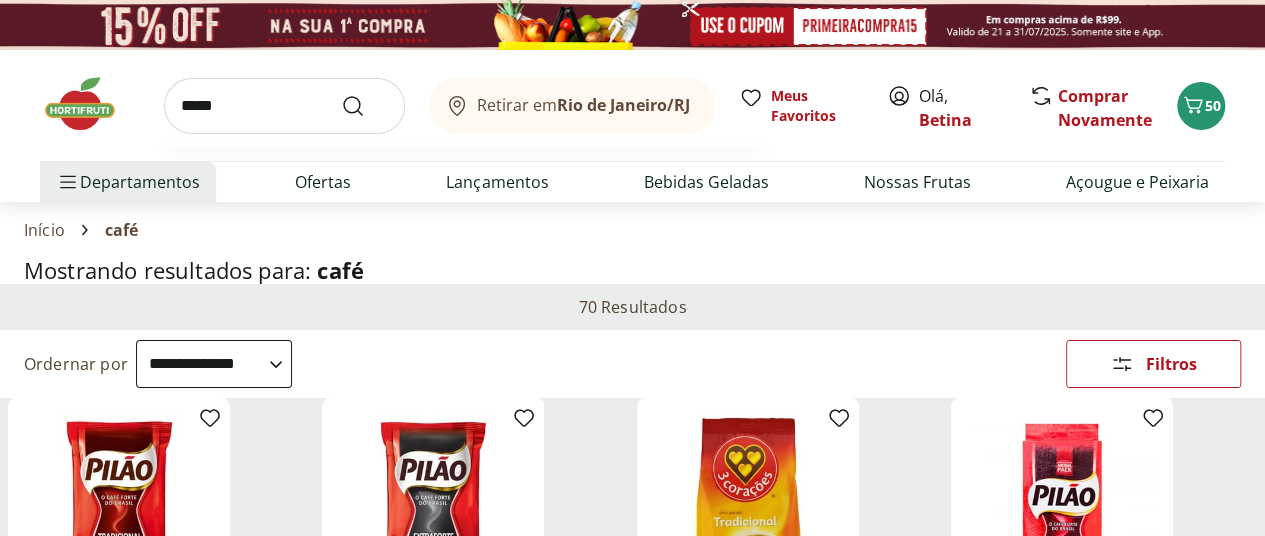 type on "******" 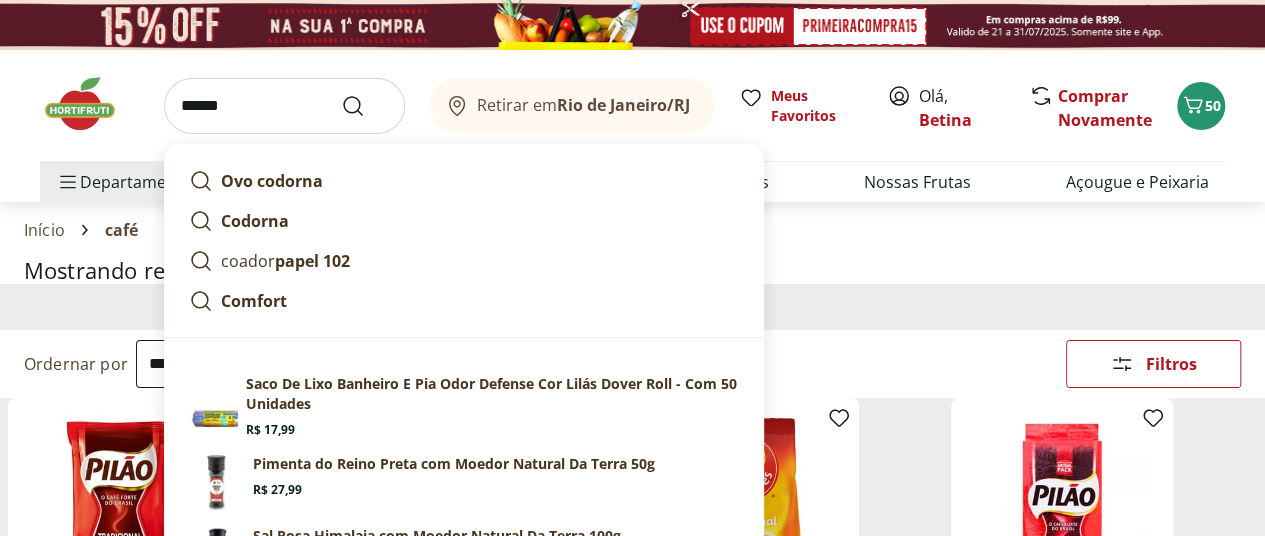 click at bounding box center (365, 106) 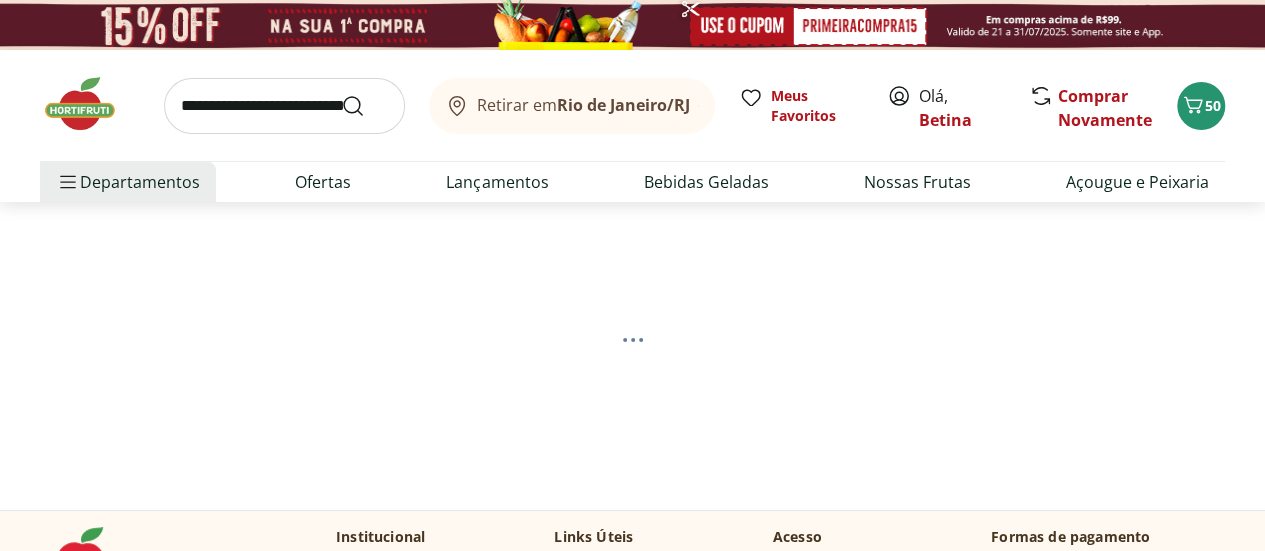 select on "**********" 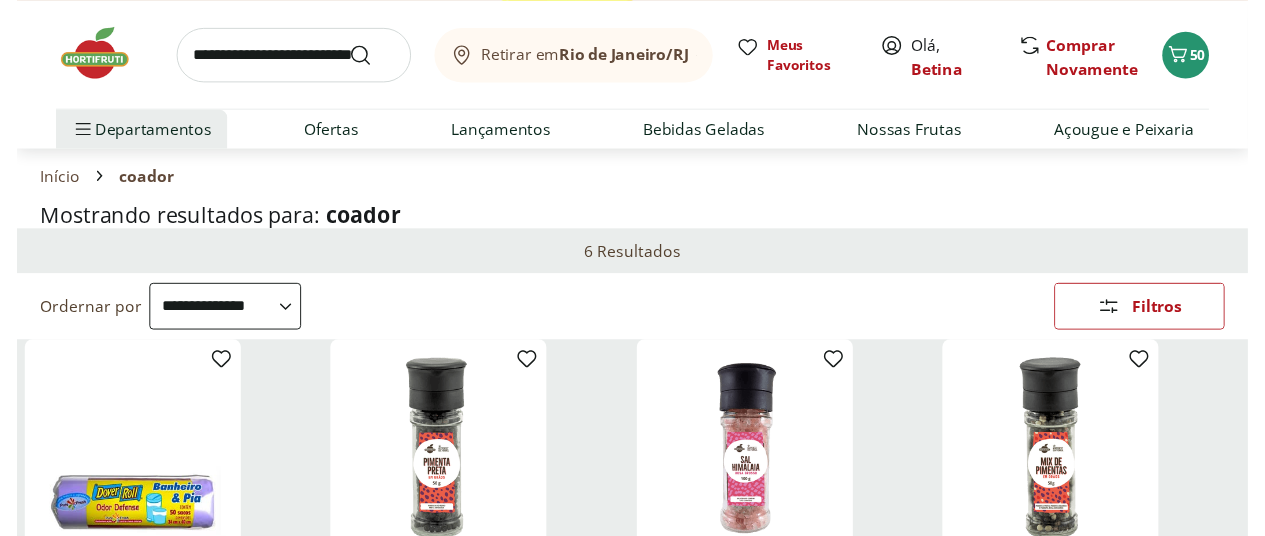 scroll, scrollTop: 0, scrollLeft: 0, axis: both 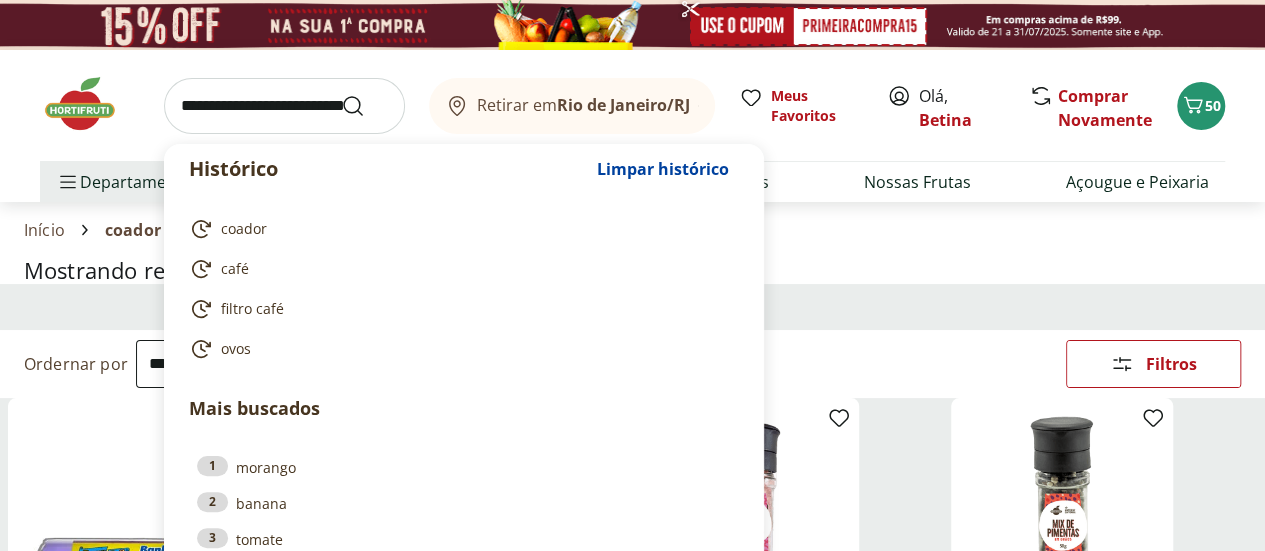 click at bounding box center [284, 106] 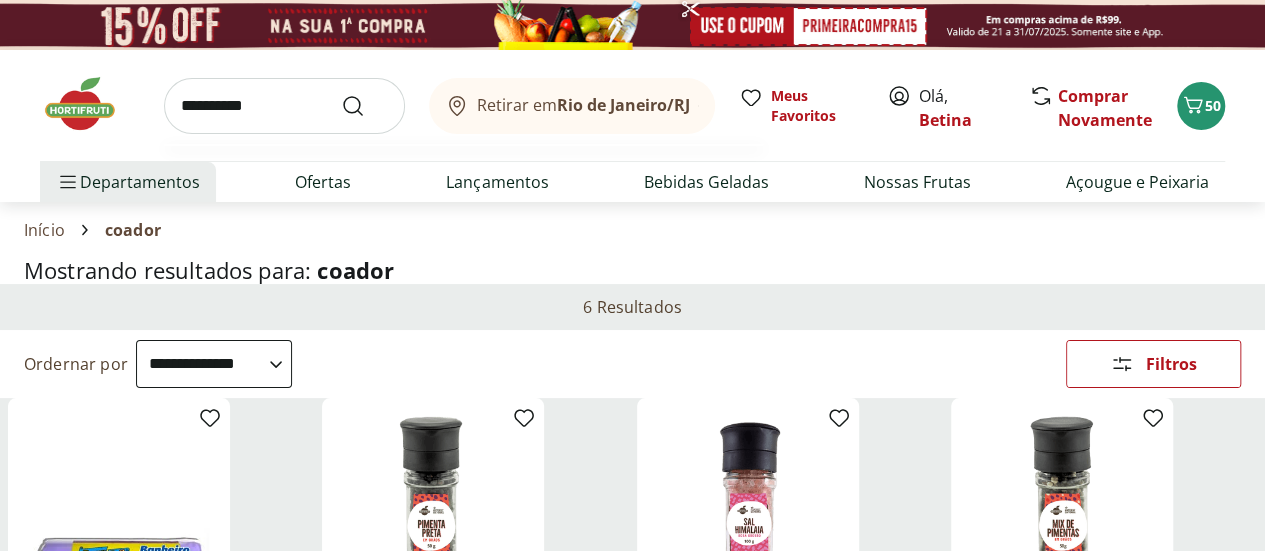type on "**********" 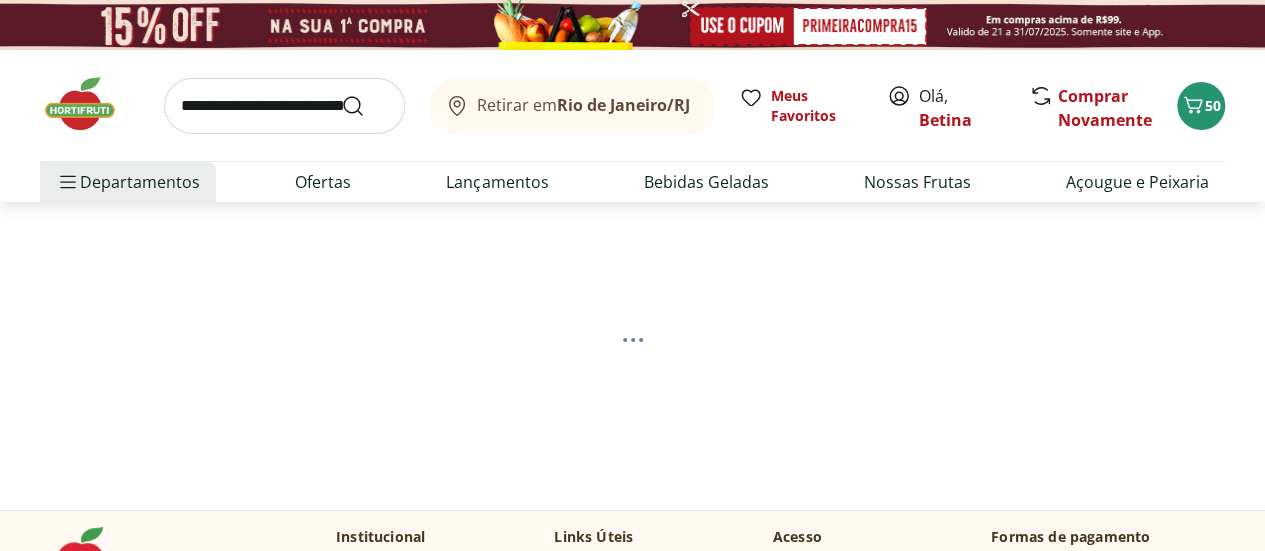 select on "**********" 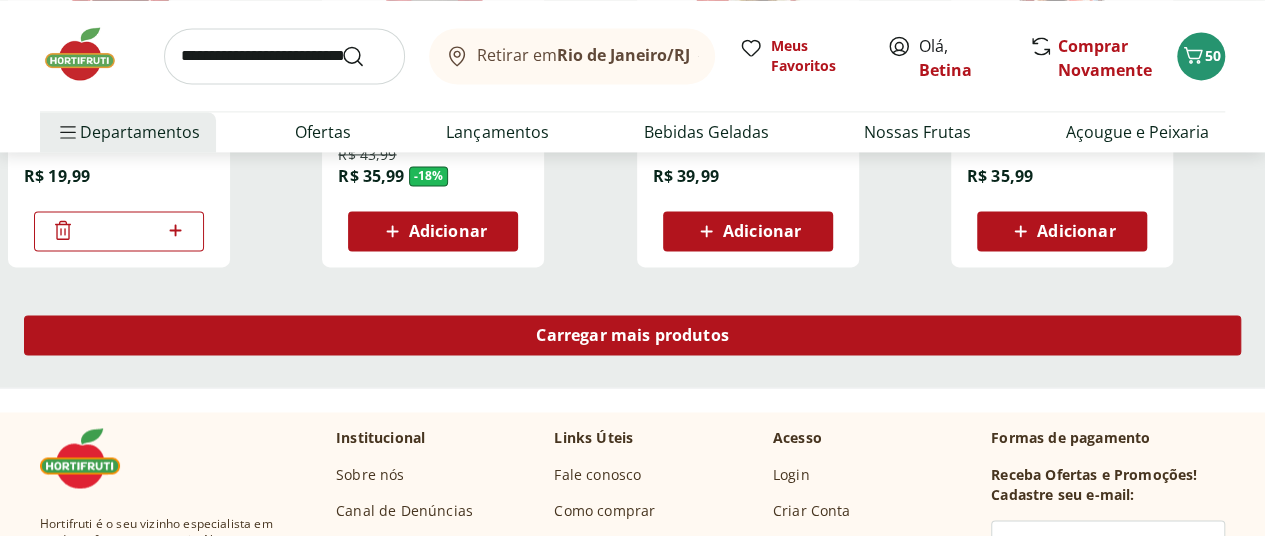 scroll, scrollTop: 1421, scrollLeft: 0, axis: vertical 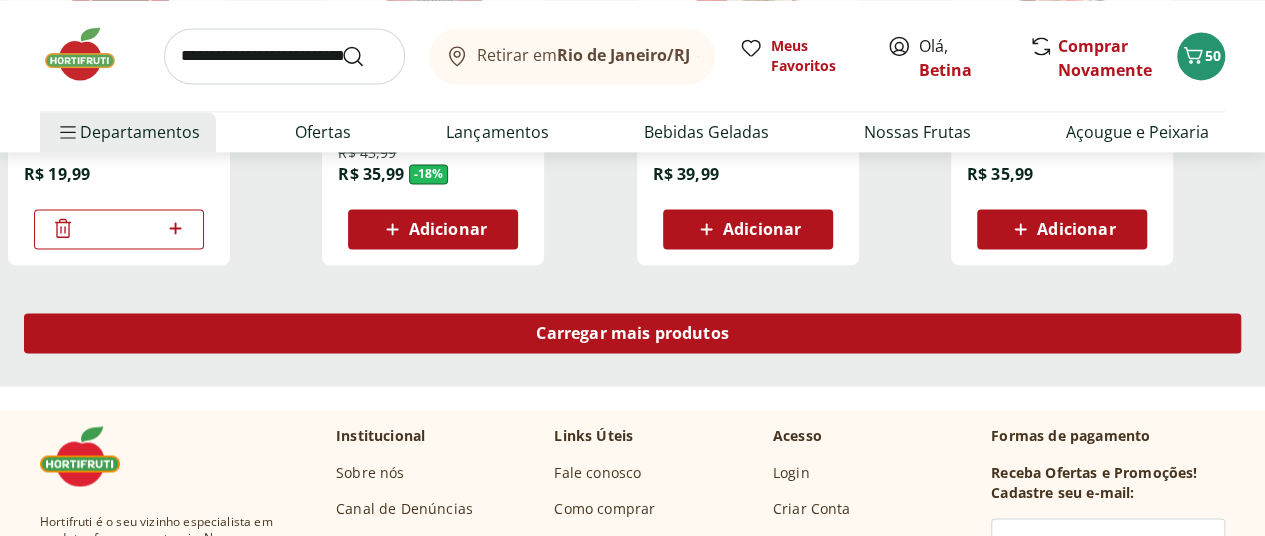 click on "Carregar mais produtos" at bounding box center (632, 333) 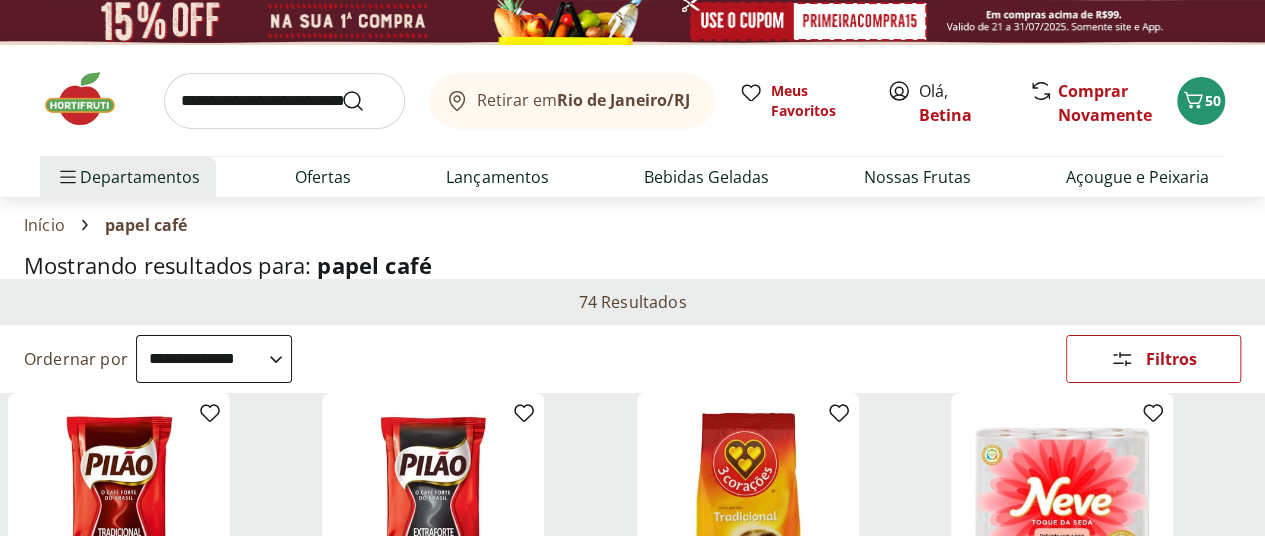 scroll, scrollTop: 0, scrollLeft: 0, axis: both 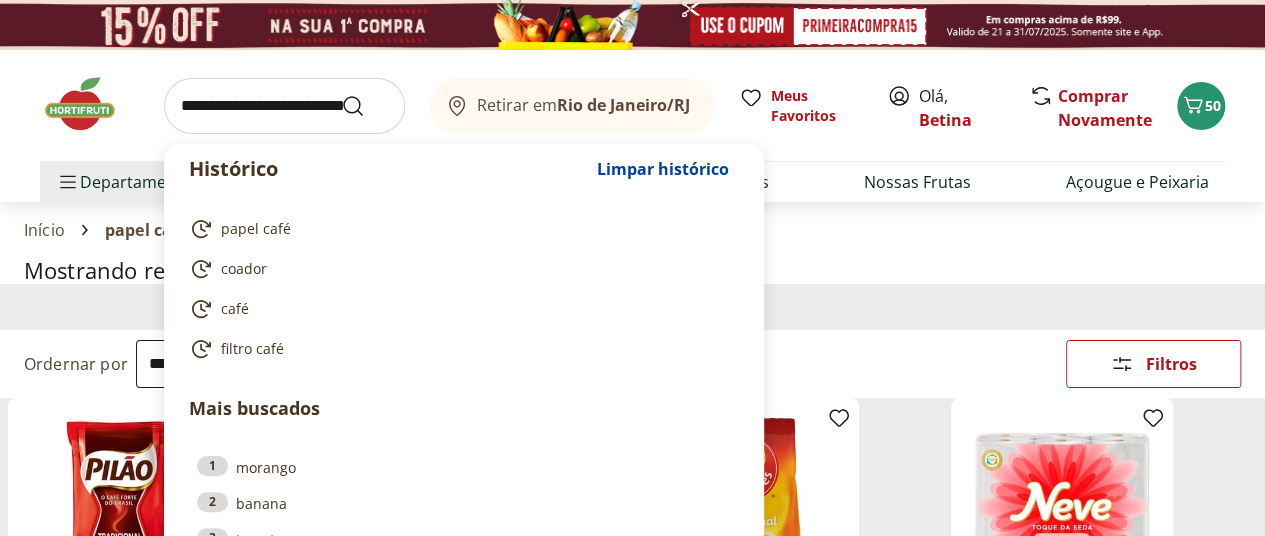 click at bounding box center [284, 106] 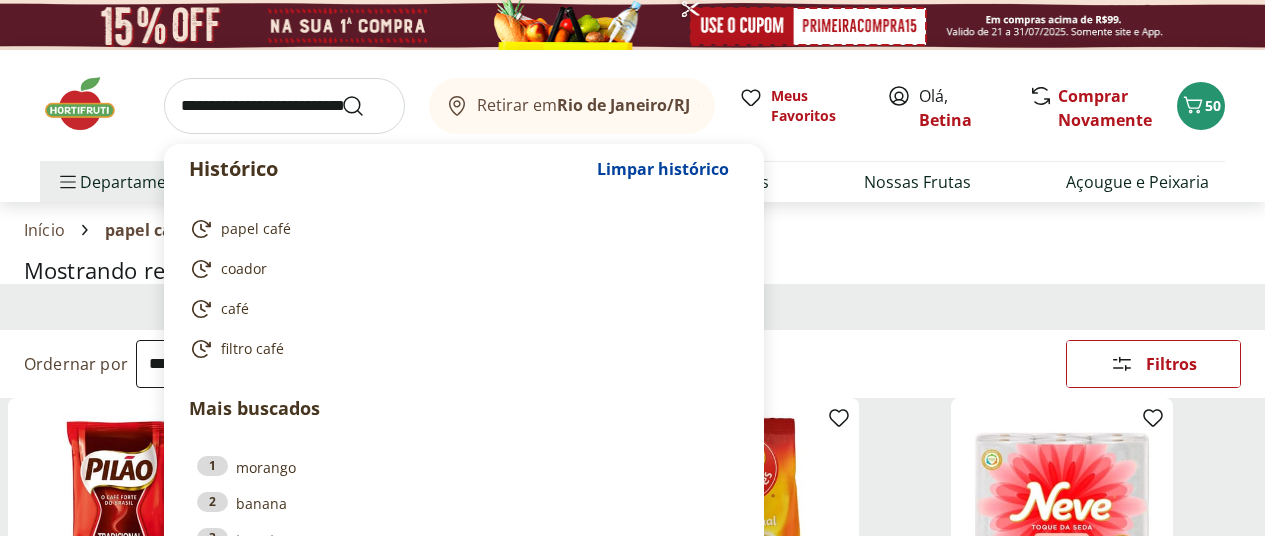 select on "**********" 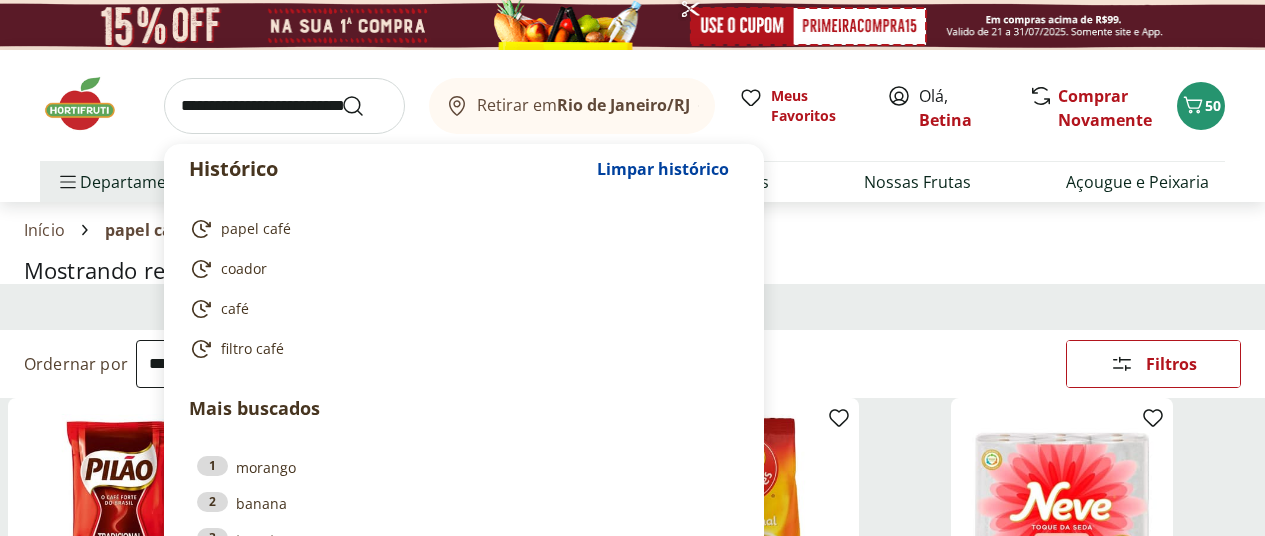 scroll, scrollTop: 0, scrollLeft: 0, axis: both 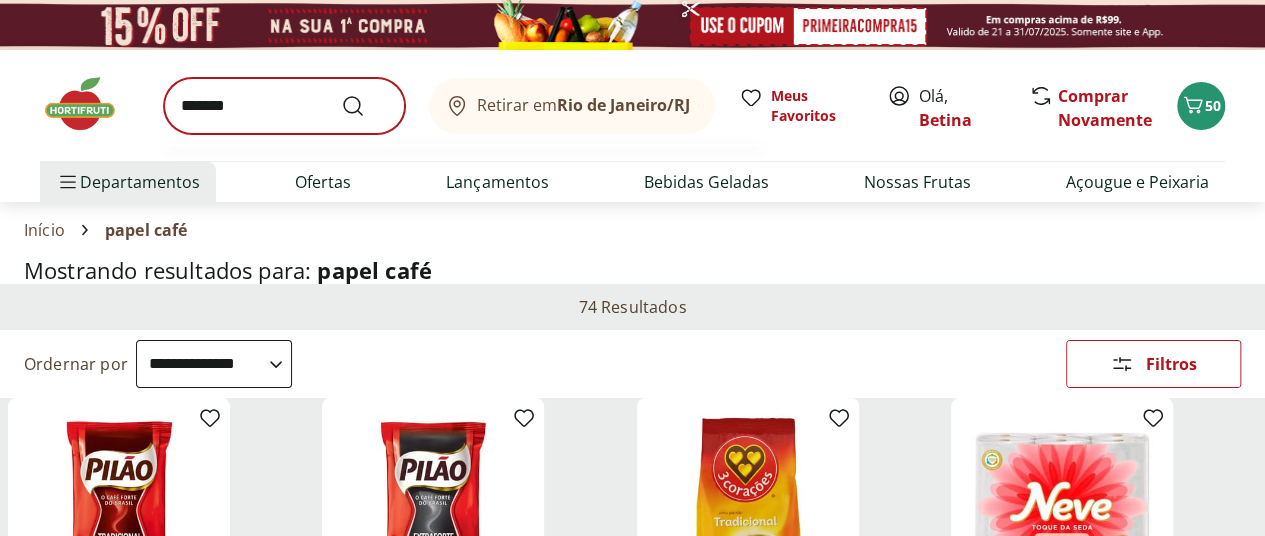 type on "*******" 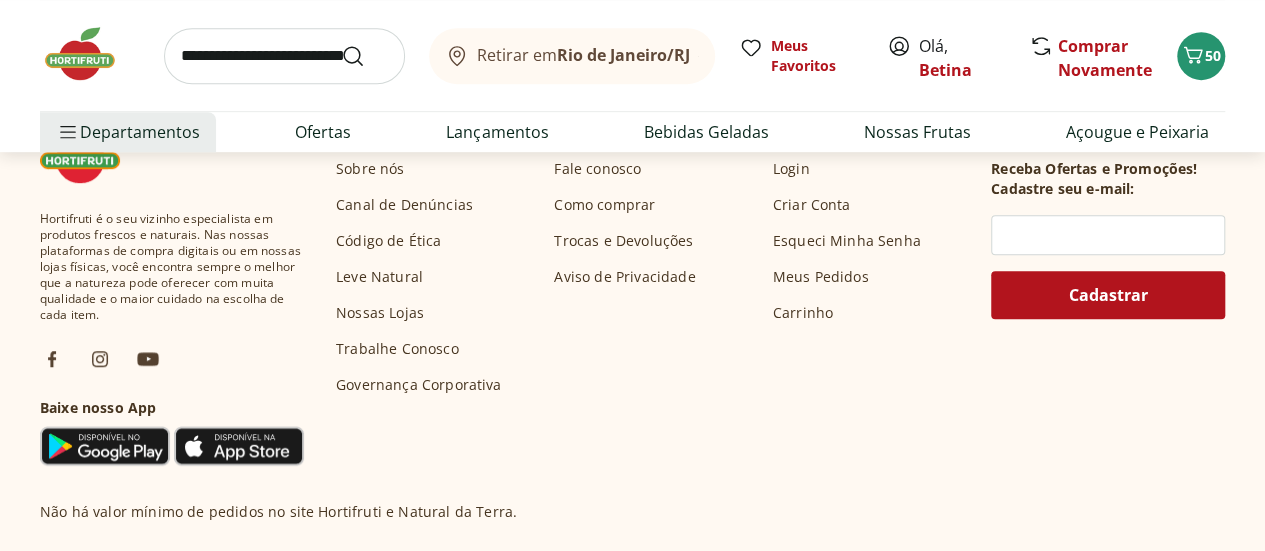 scroll, scrollTop: 0, scrollLeft: 0, axis: both 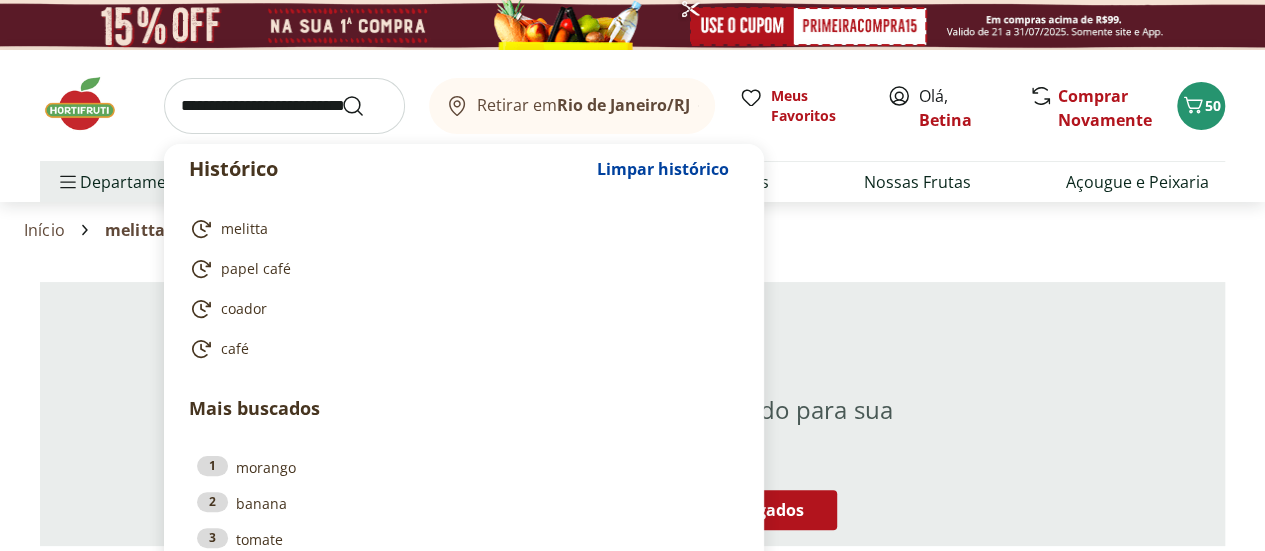 click at bounding box center (284, 106) 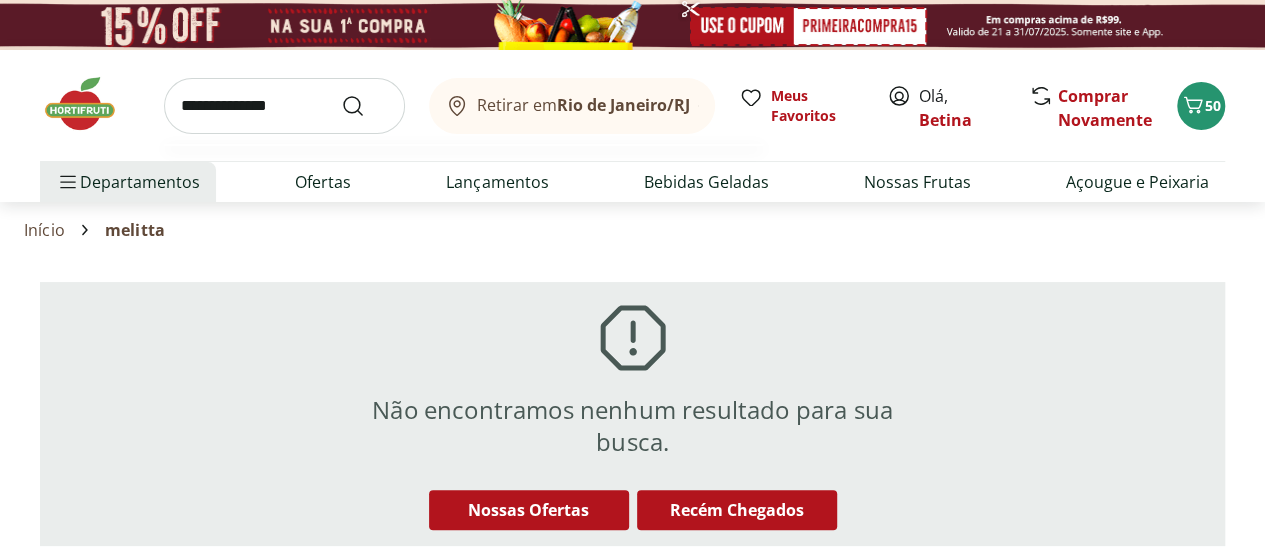 type on "**********" 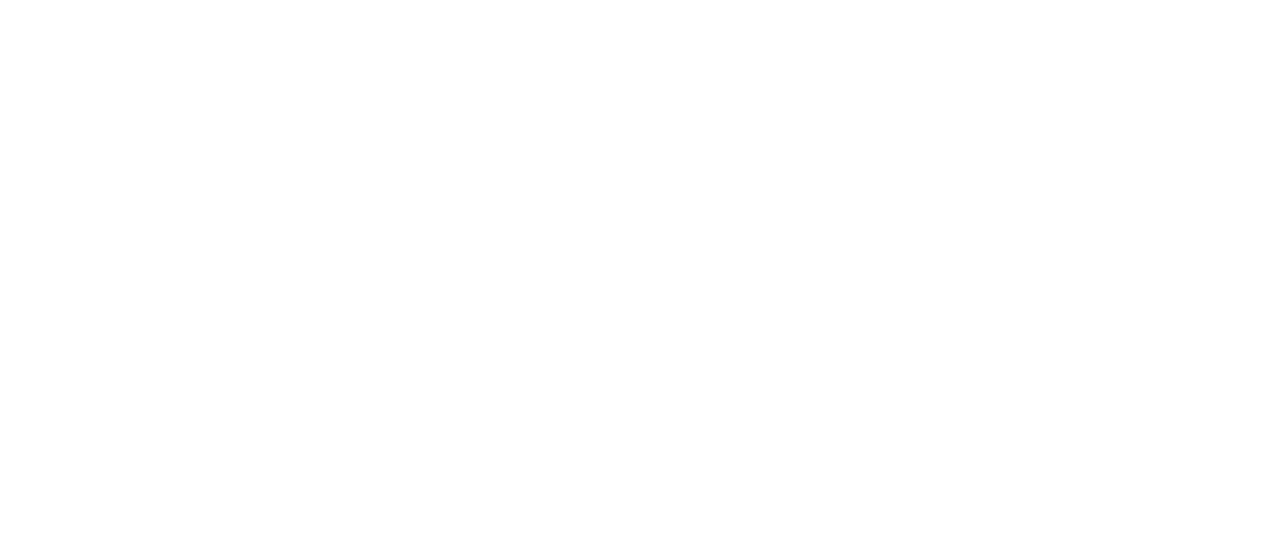 select on "**********" 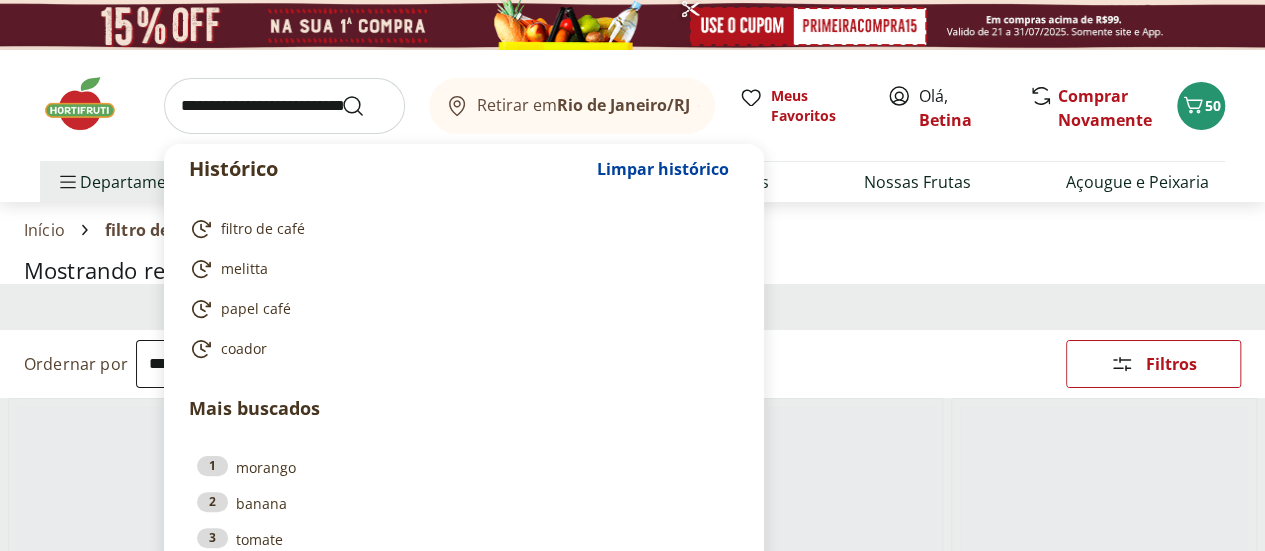 click at bounding box center (284, 106) 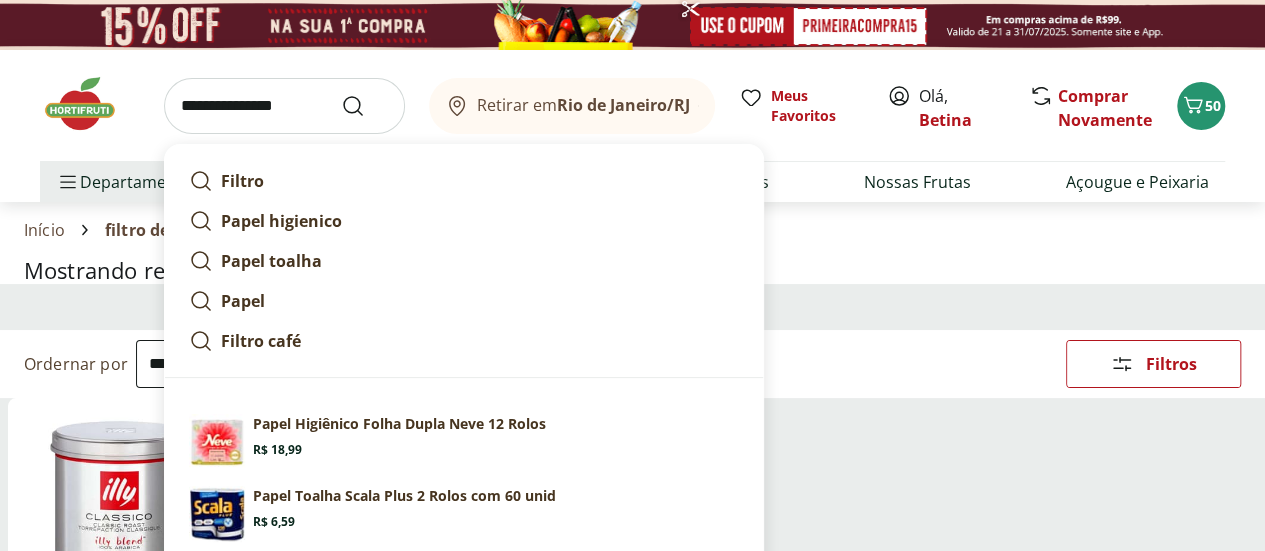 type on "**********" 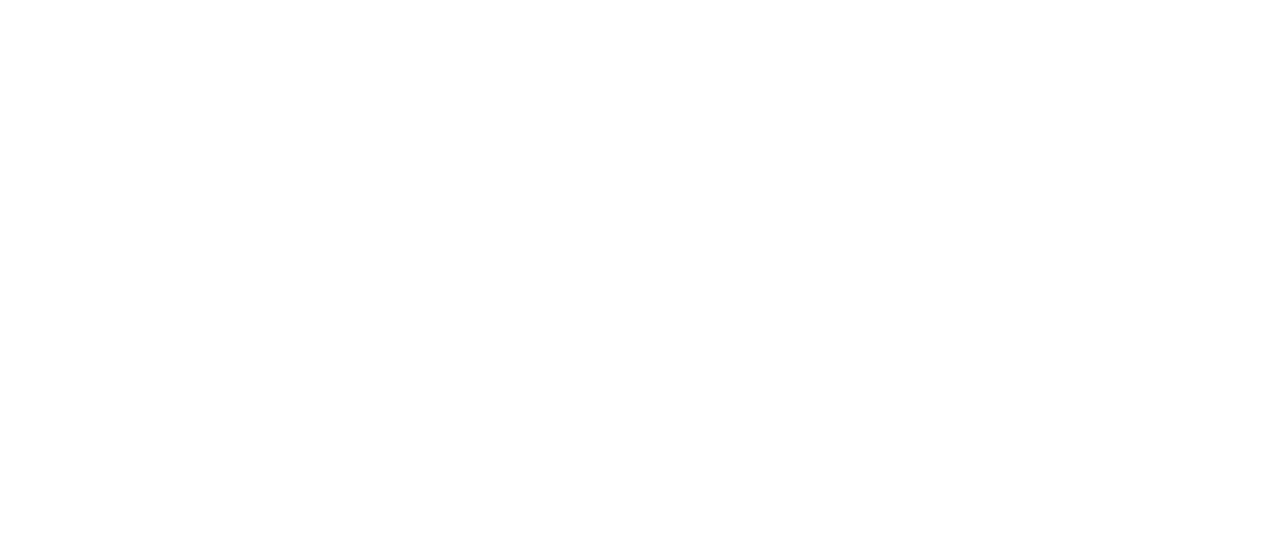 select on "**********" 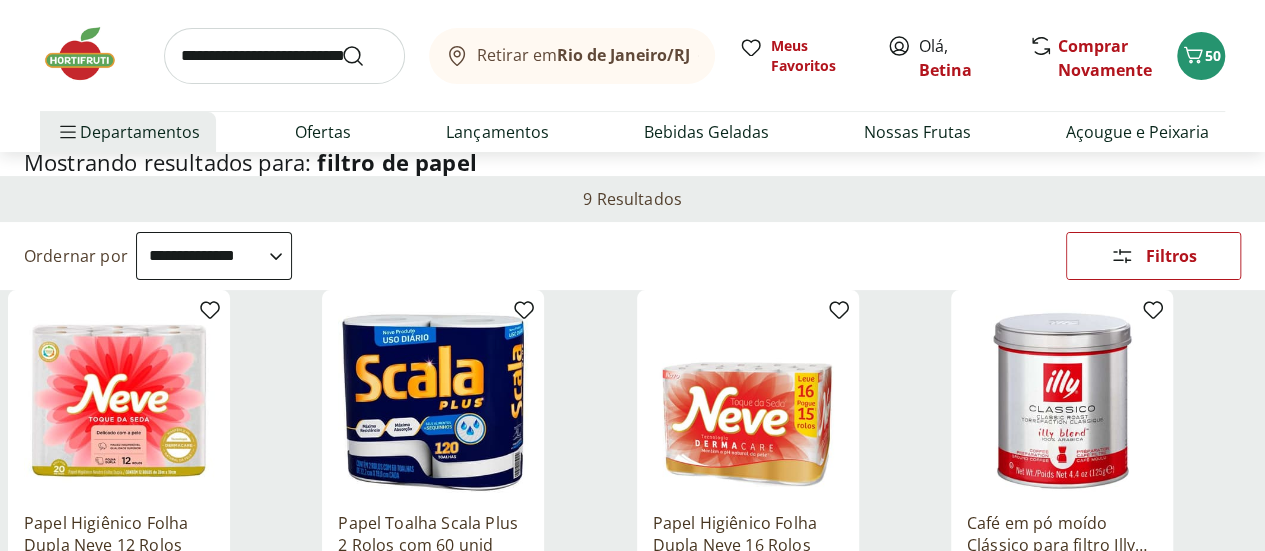 scroll, scrollTop: 0, scrollLeft: 0, axis: both 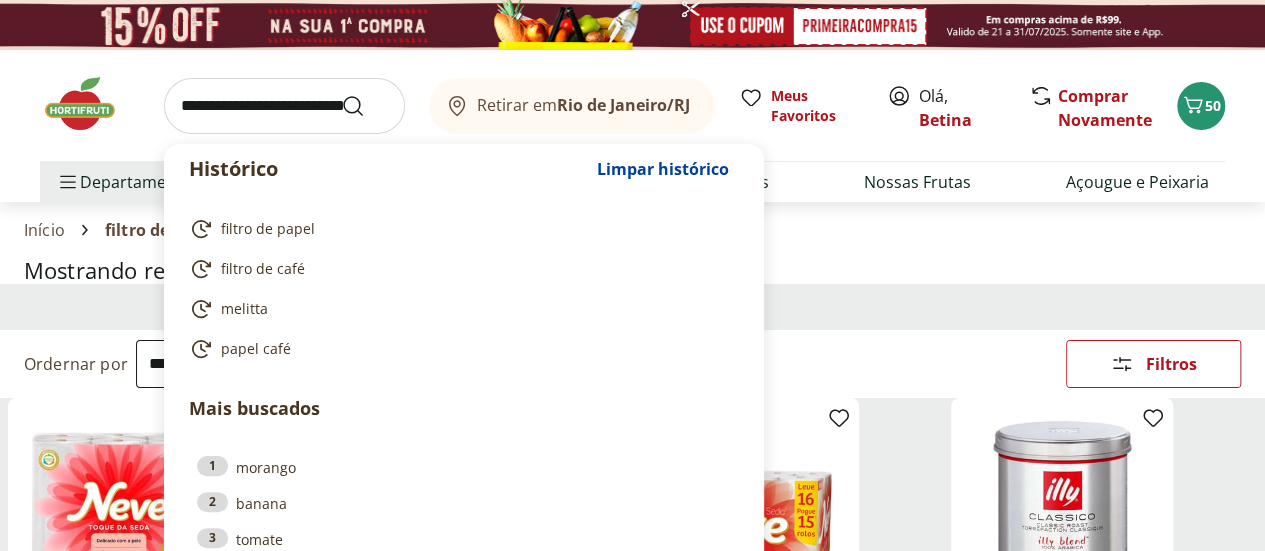 click at bounding box center (284, 106) 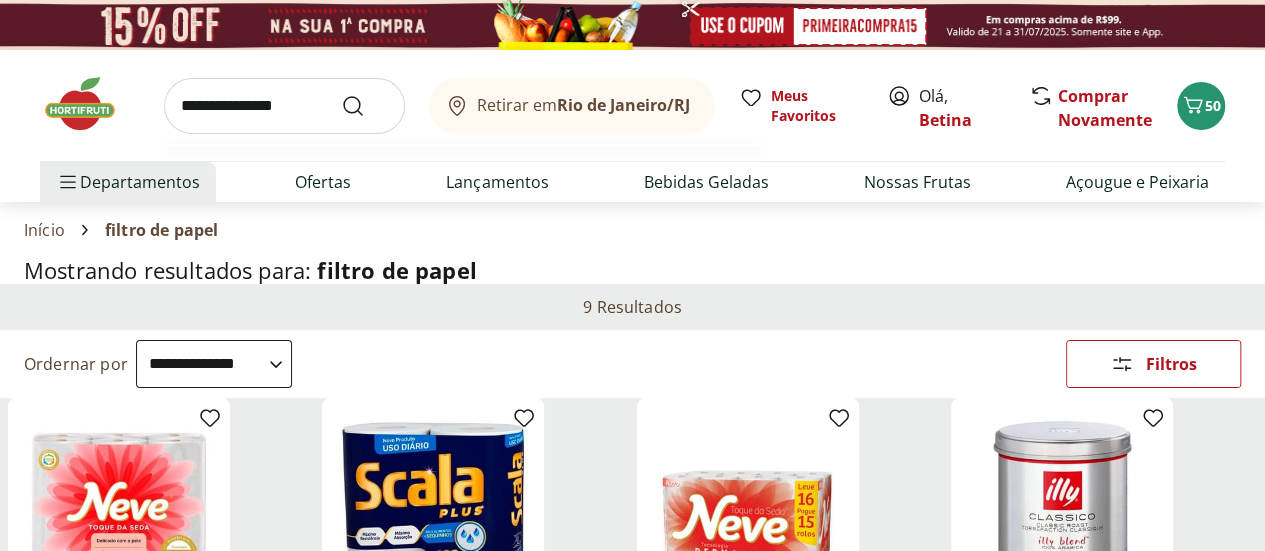 type on "**********" 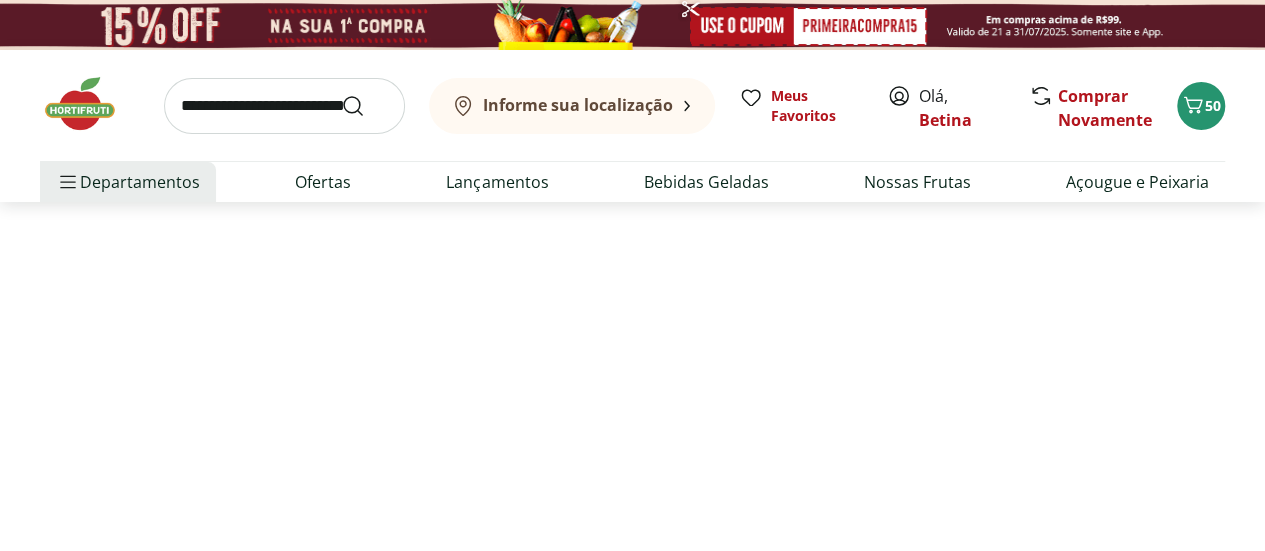 select on "**********" 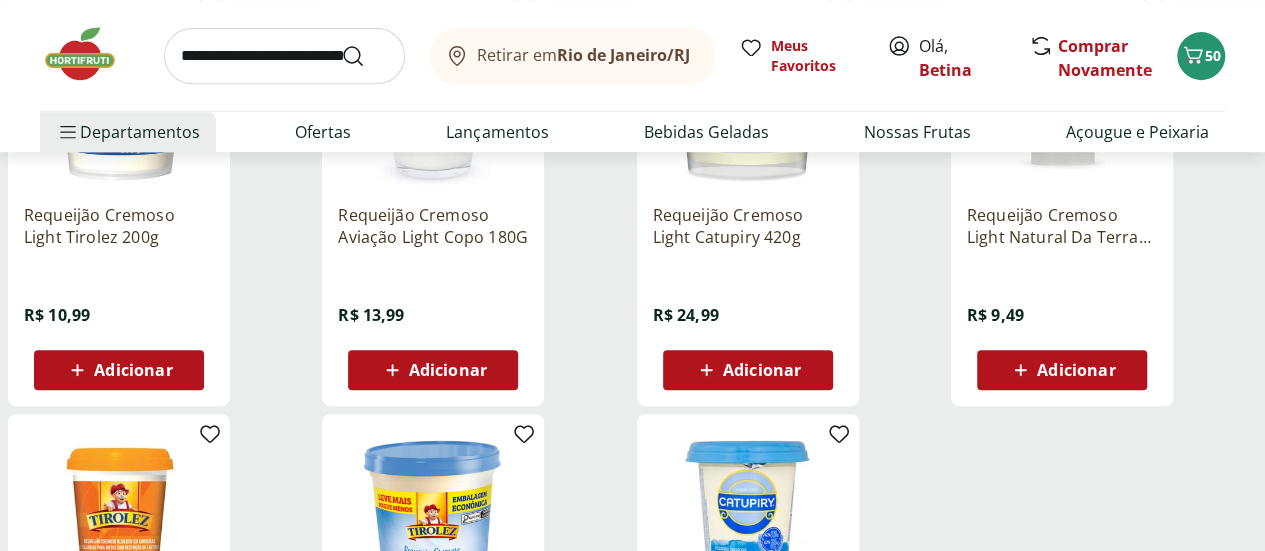 scroll, scrollTop: 417, scrollLeft: 0, axis: vertical 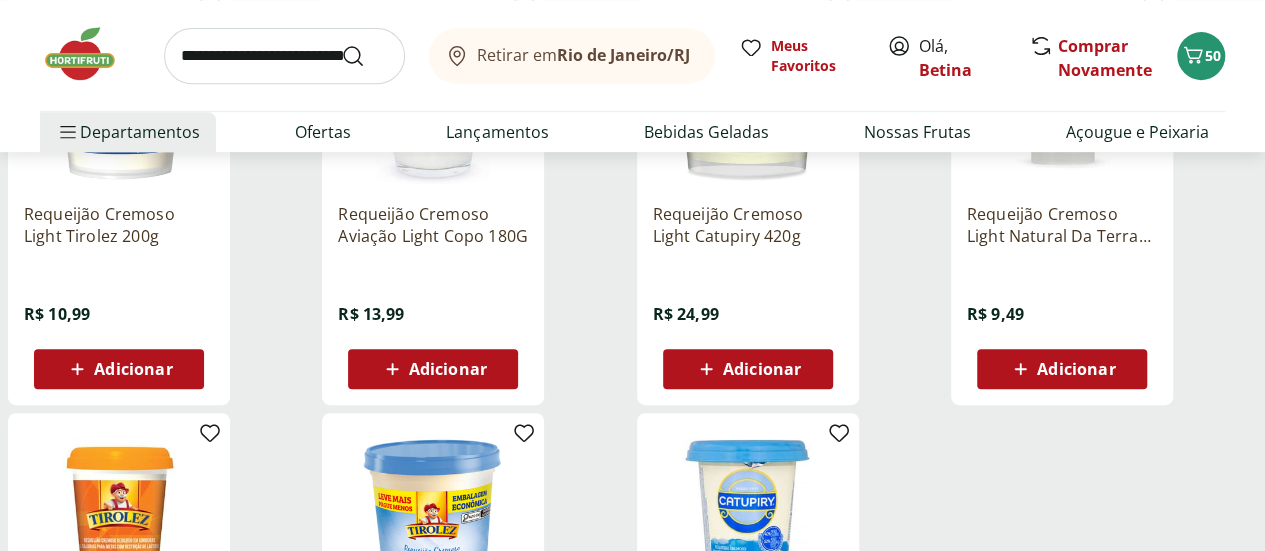 click on "Adicionar" at bounding box center (1076, 369) 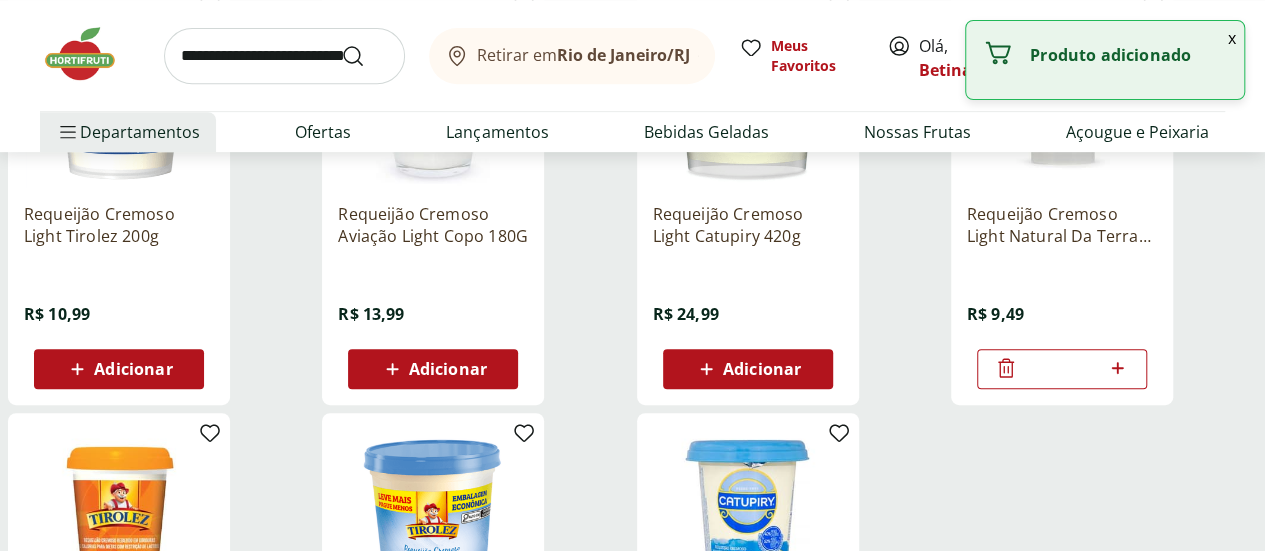 click at bounding box center (284, 56) 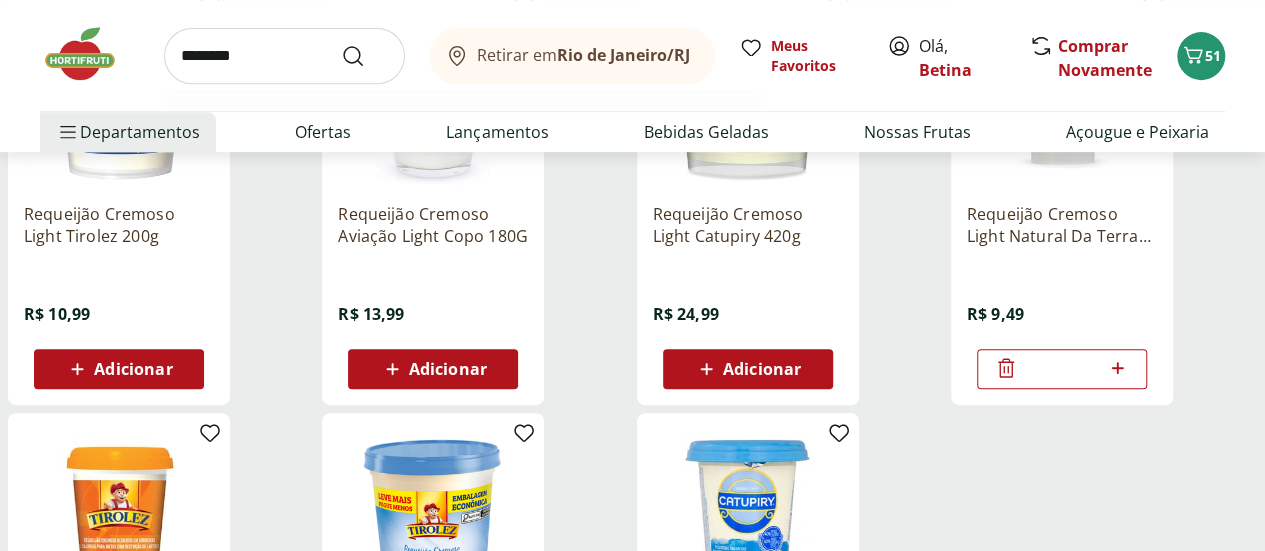 type on "********" 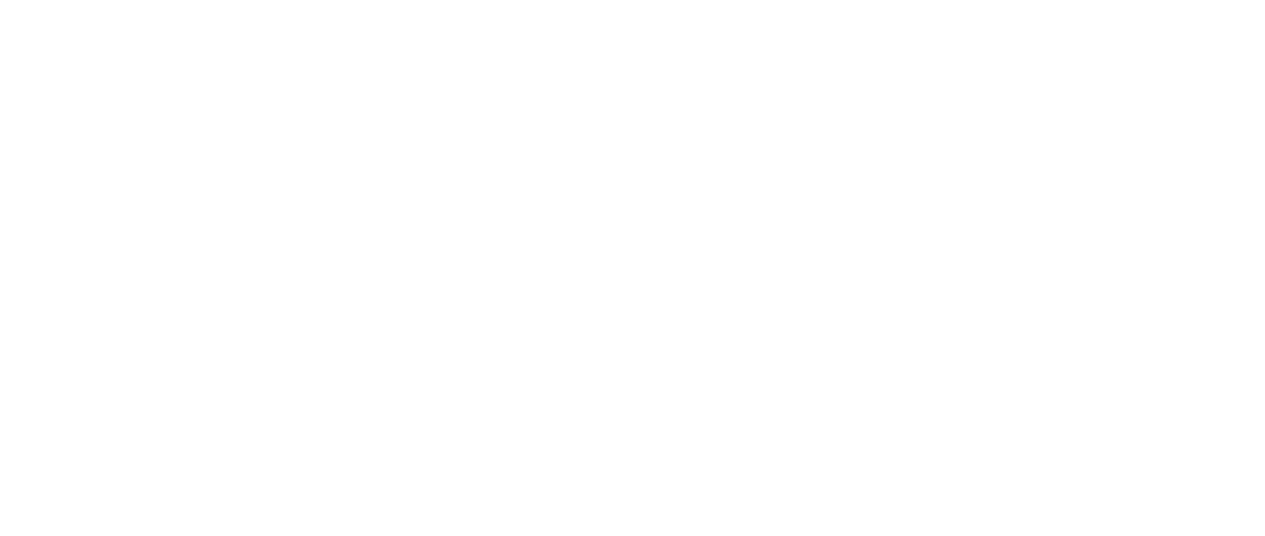 scroll, scrollTop: 0, scrollLeft: 0, axis: both 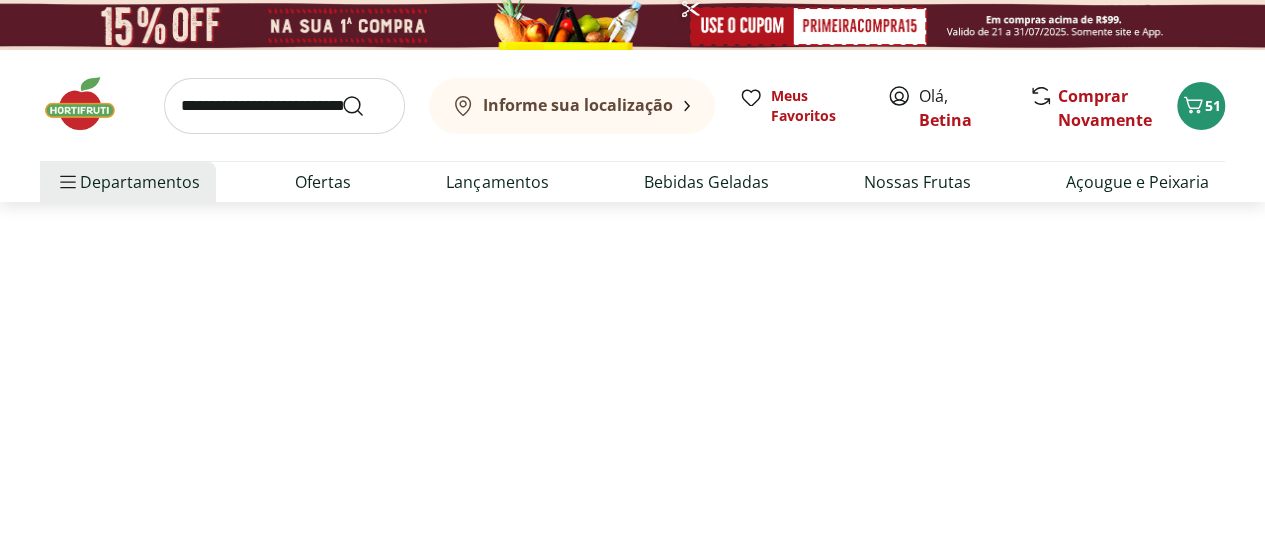 select on "**********" 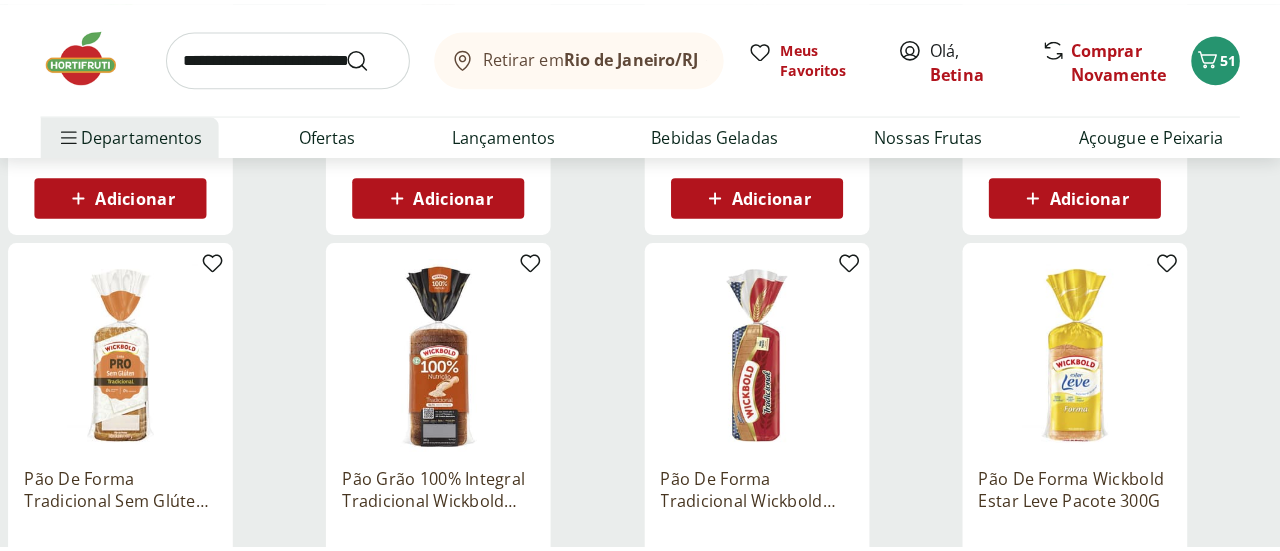 scroll, scrollTop: 0, scrollLeft: 0, axis: both 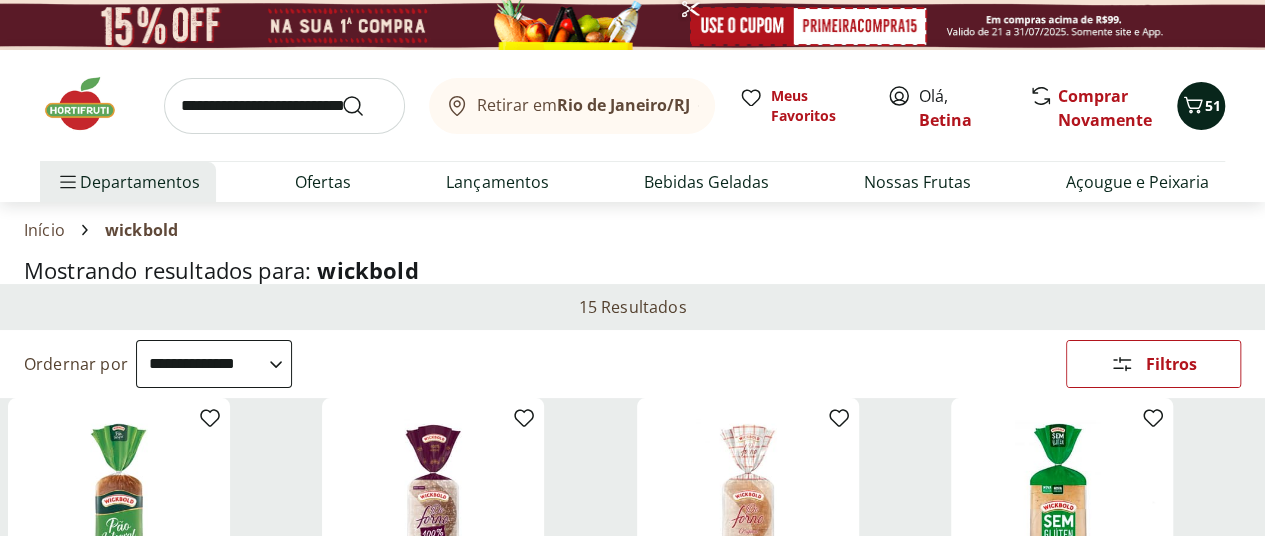 click on "51" at bounding box center (1213, 105) 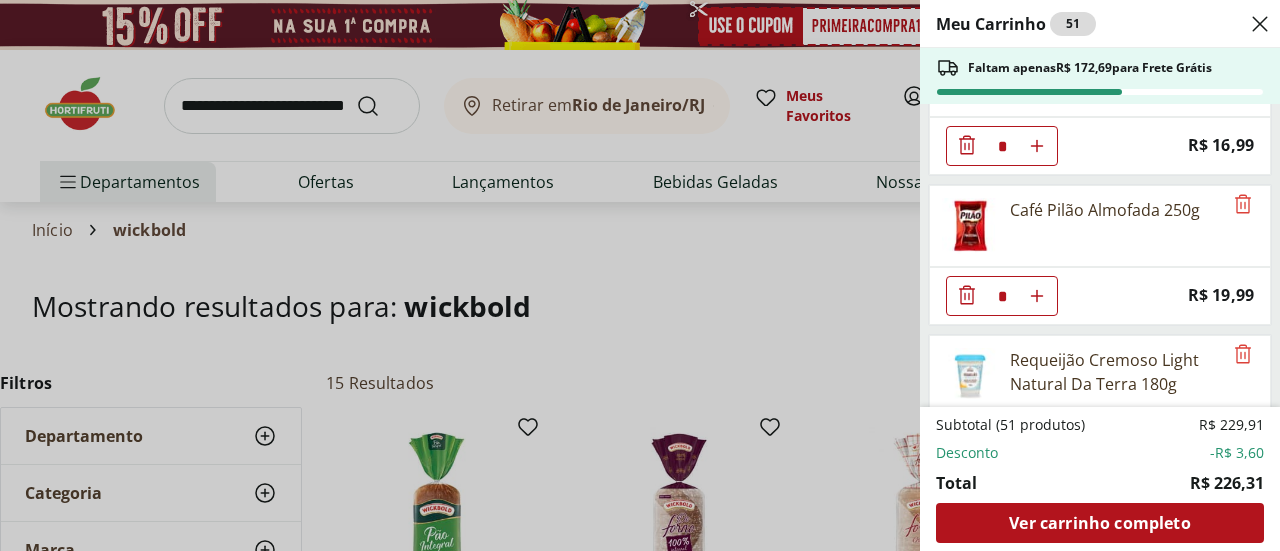 scroll, scrollTop: 2368, scrollLeft: 0, axis: vertical 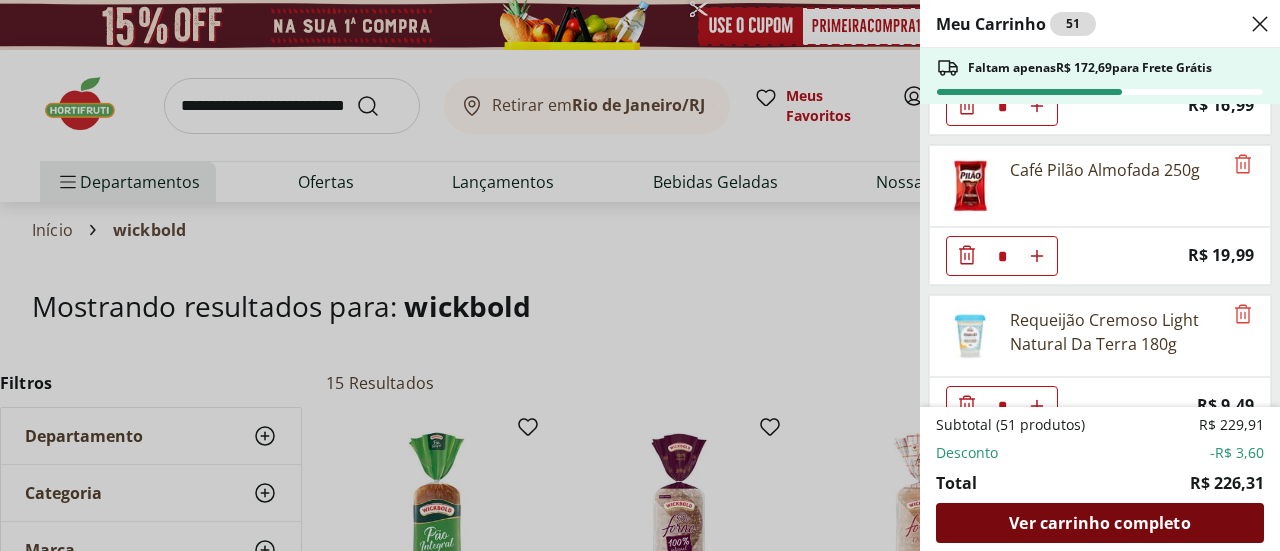 click on "Ver carrinho completo" at bounding box center [1099, 523] 